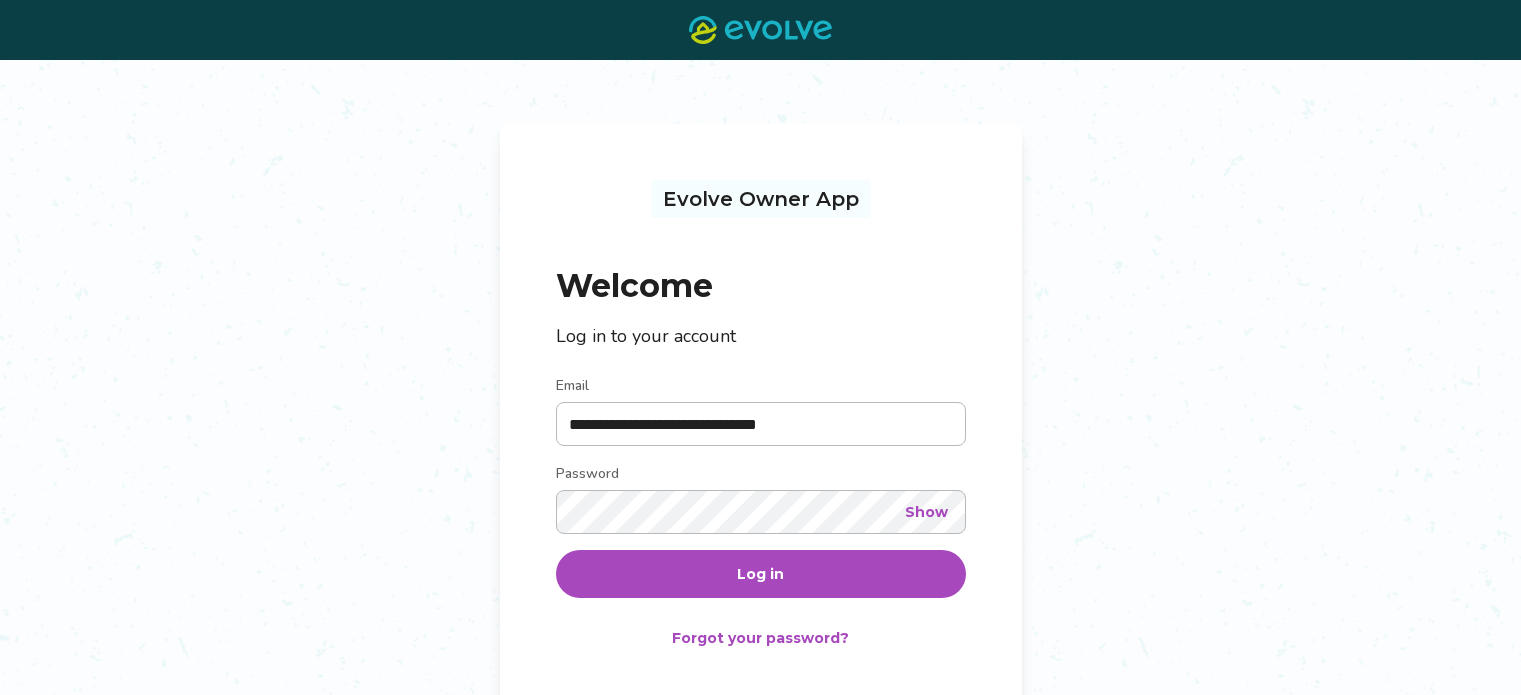 scroll, scrollTop: 0, scrollLeft: 0, axis: both 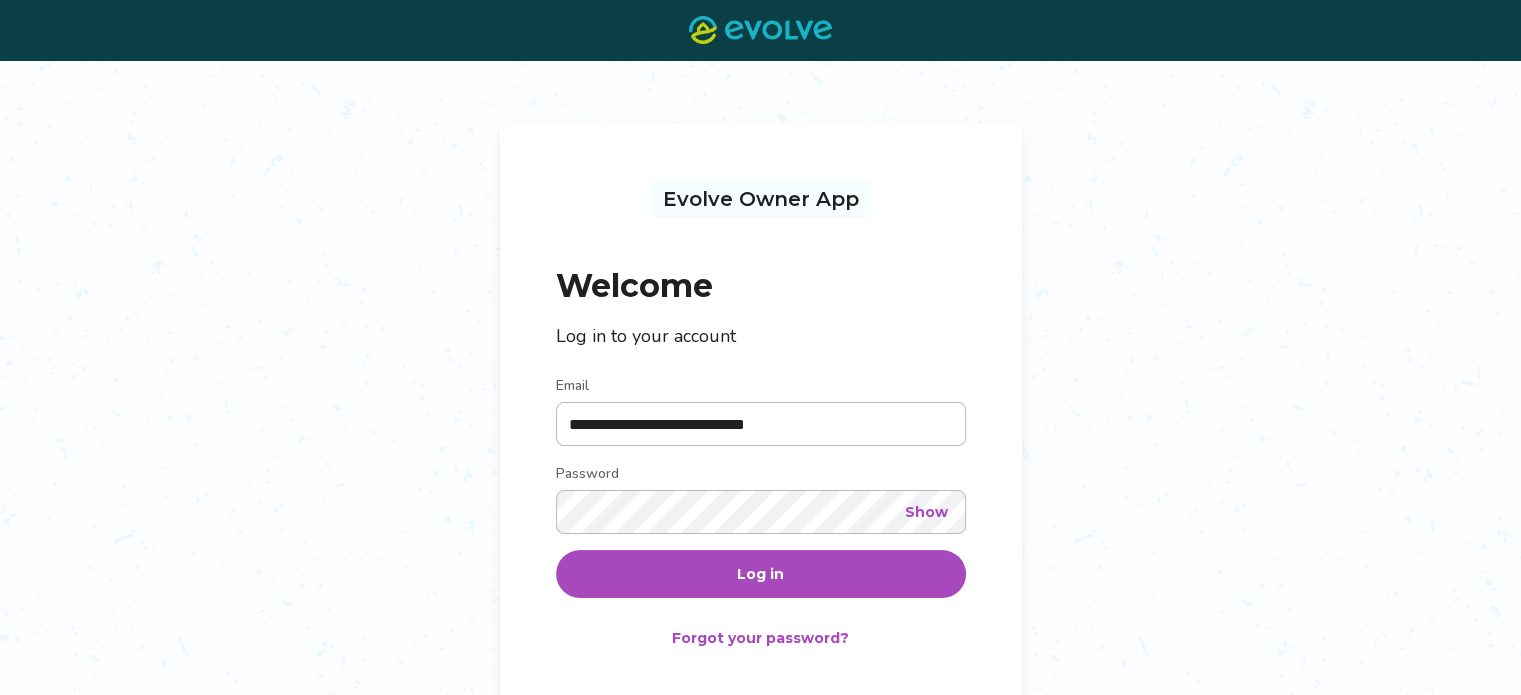 type on "**********" 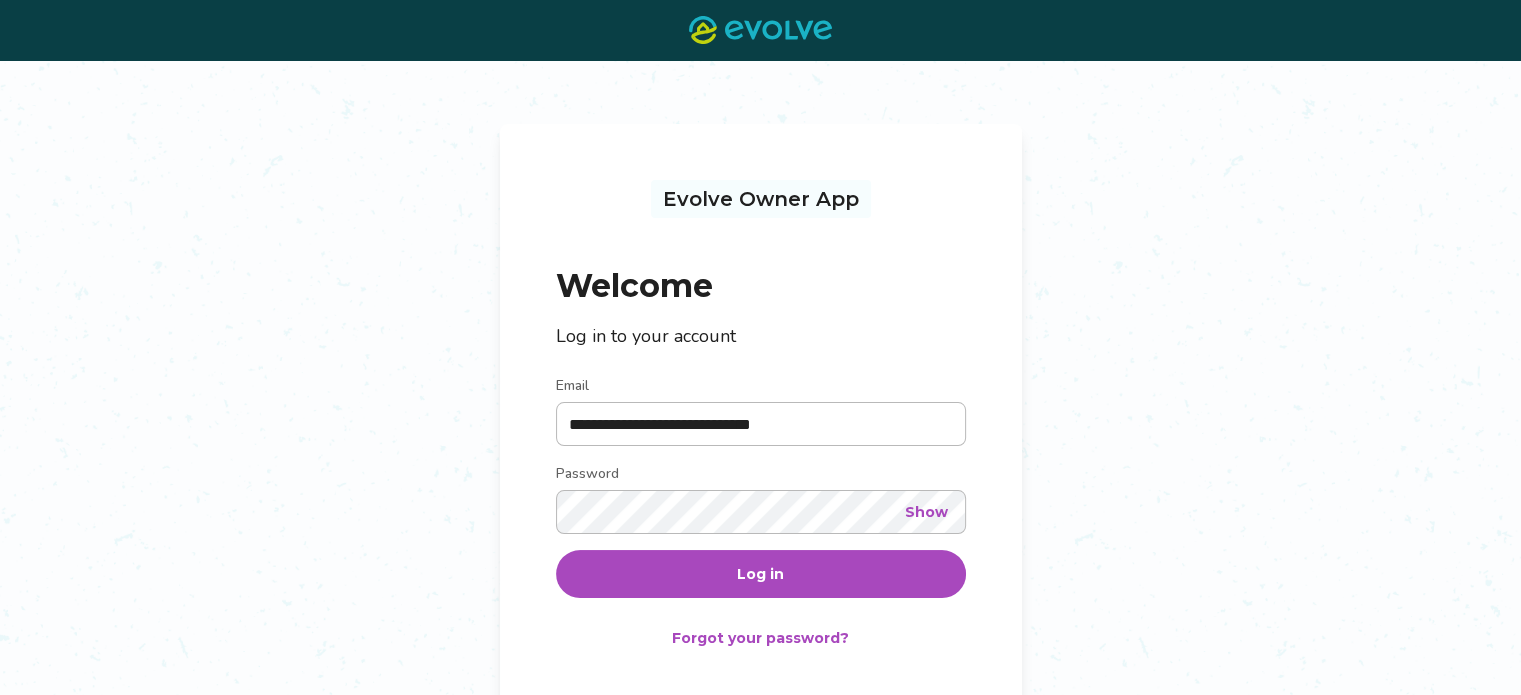 click on "Show" at bounding box center [926, 512] 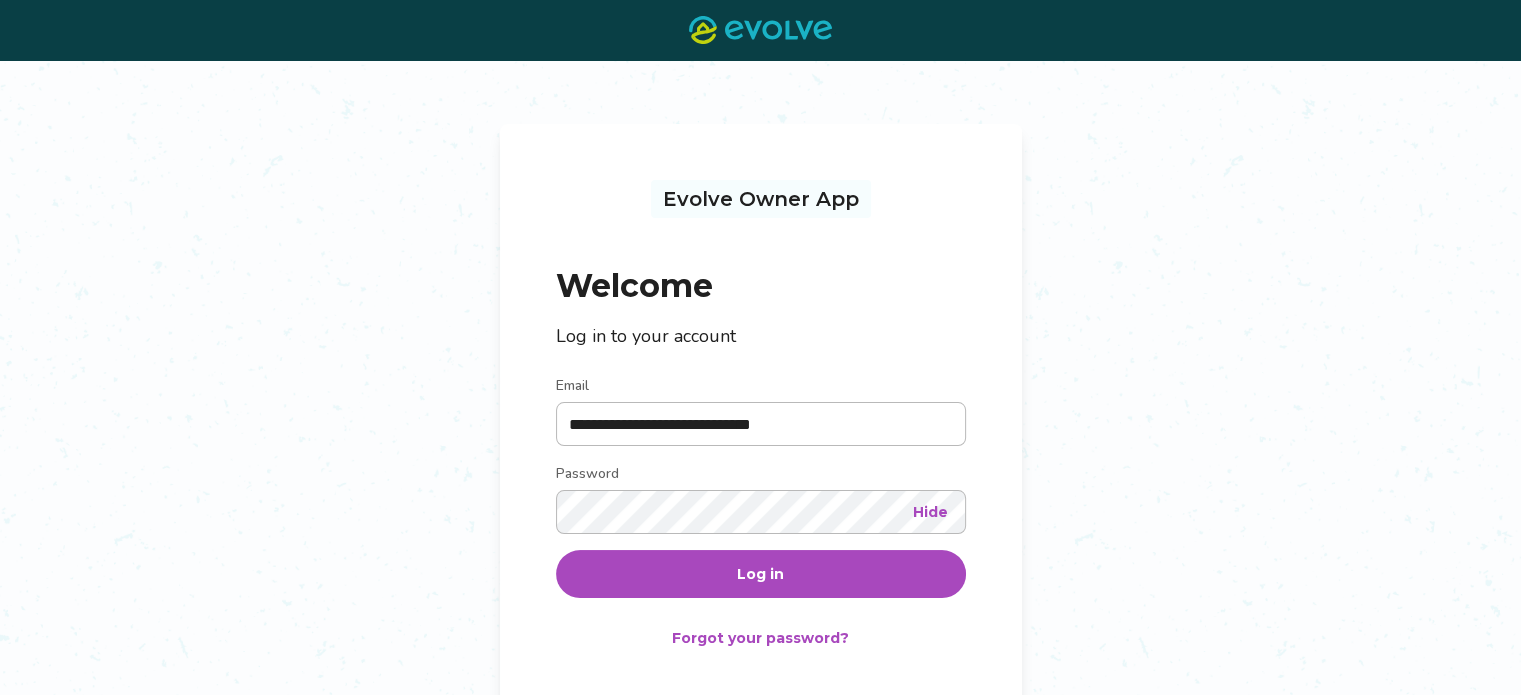 click on "Log in" at bounding box center (760, 574) 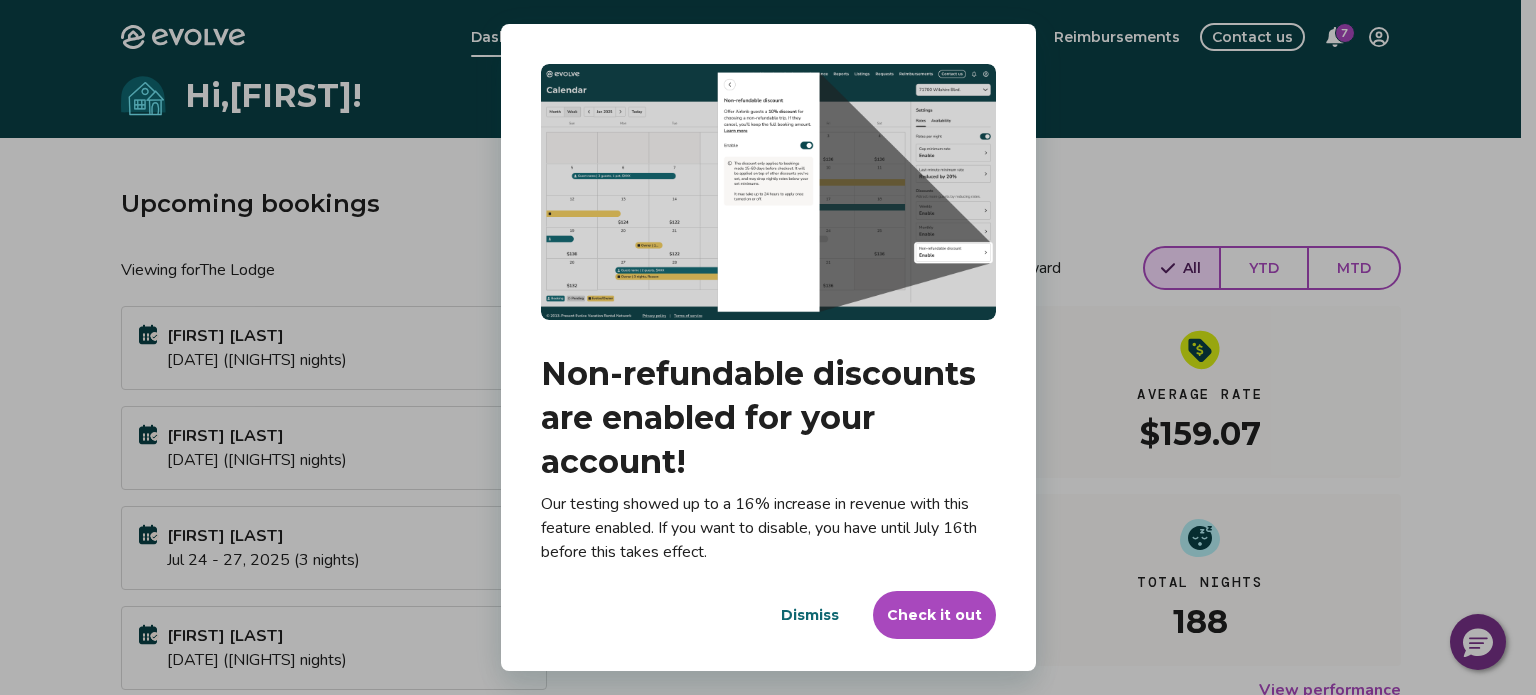 click on "Dismiss" at bounding box center [810, 615] 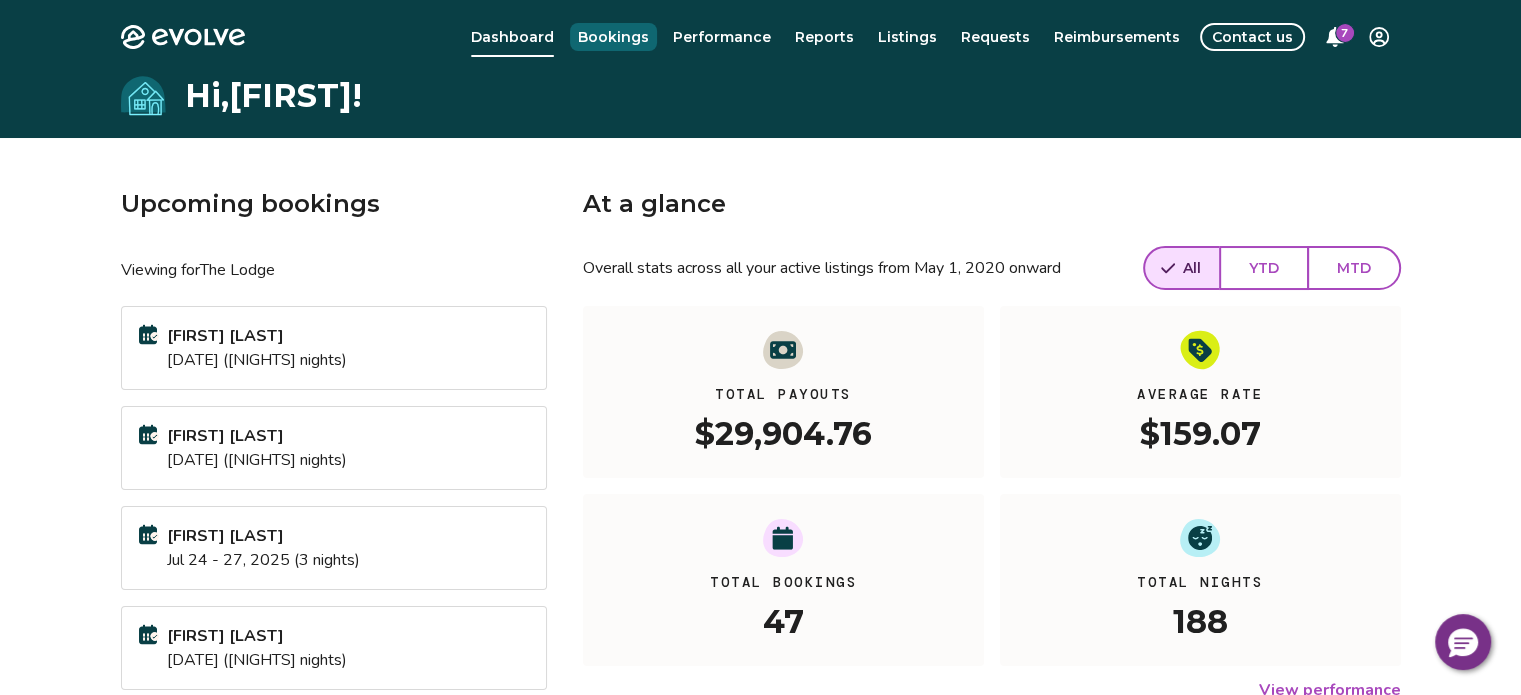 click on "Bookings" at bounding box center [613, 37] 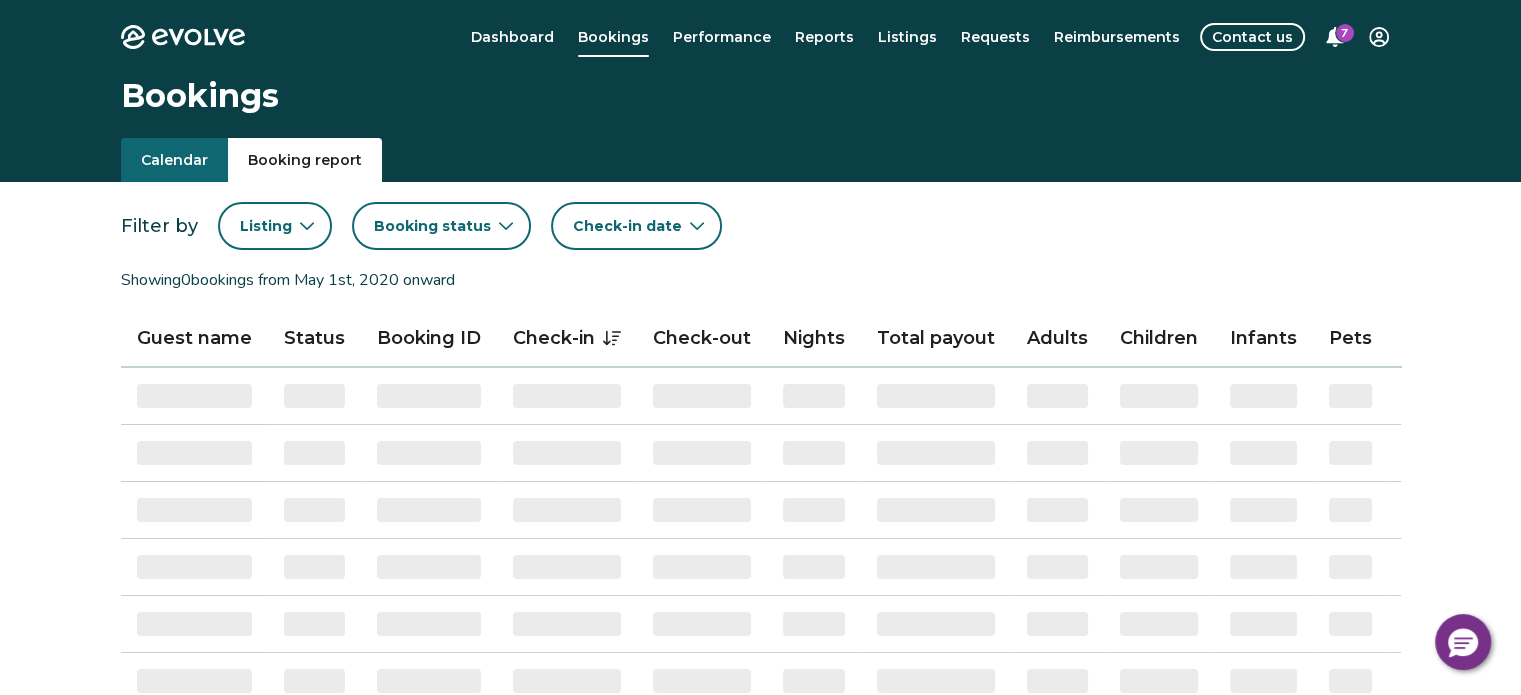 click on "Booking report" at bounding box center (305, 160) 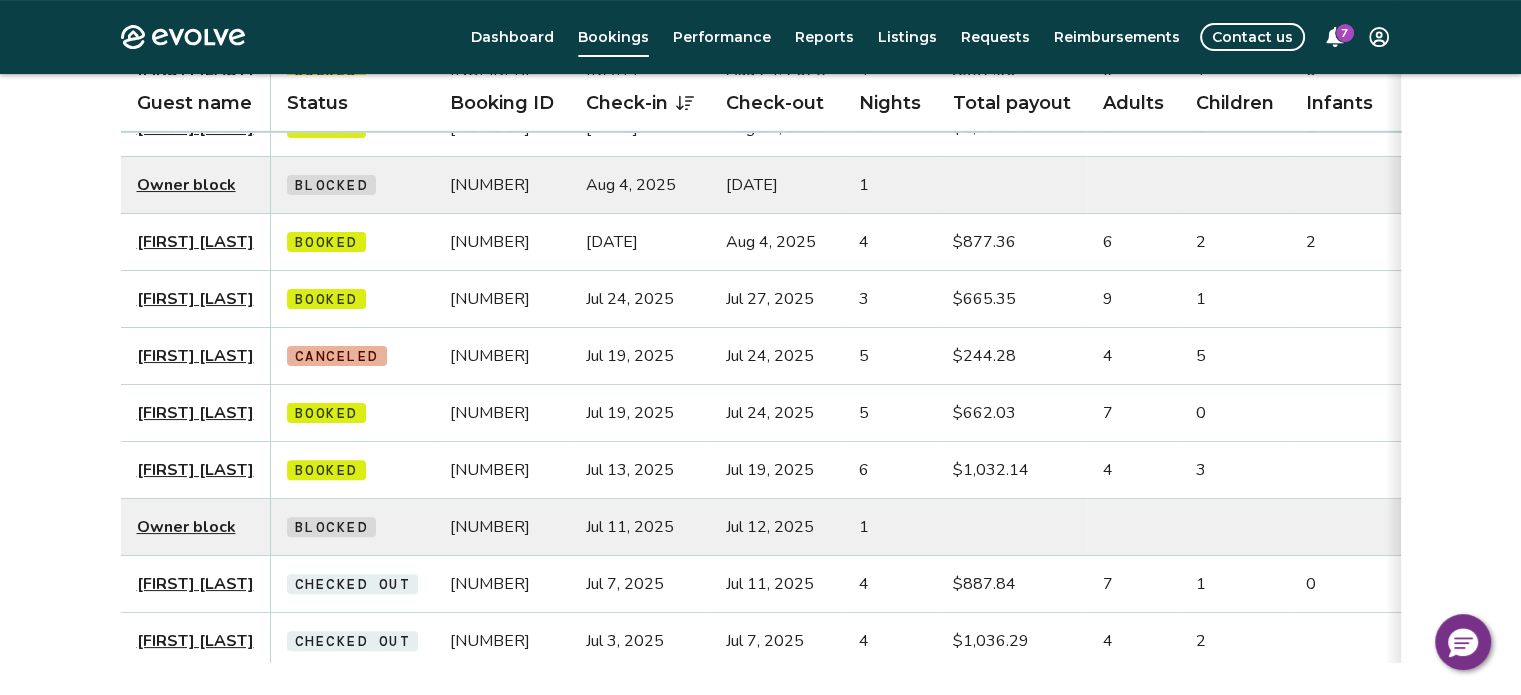scroll, scrollTop: 496, scrollLeft: 0, axis: vertical 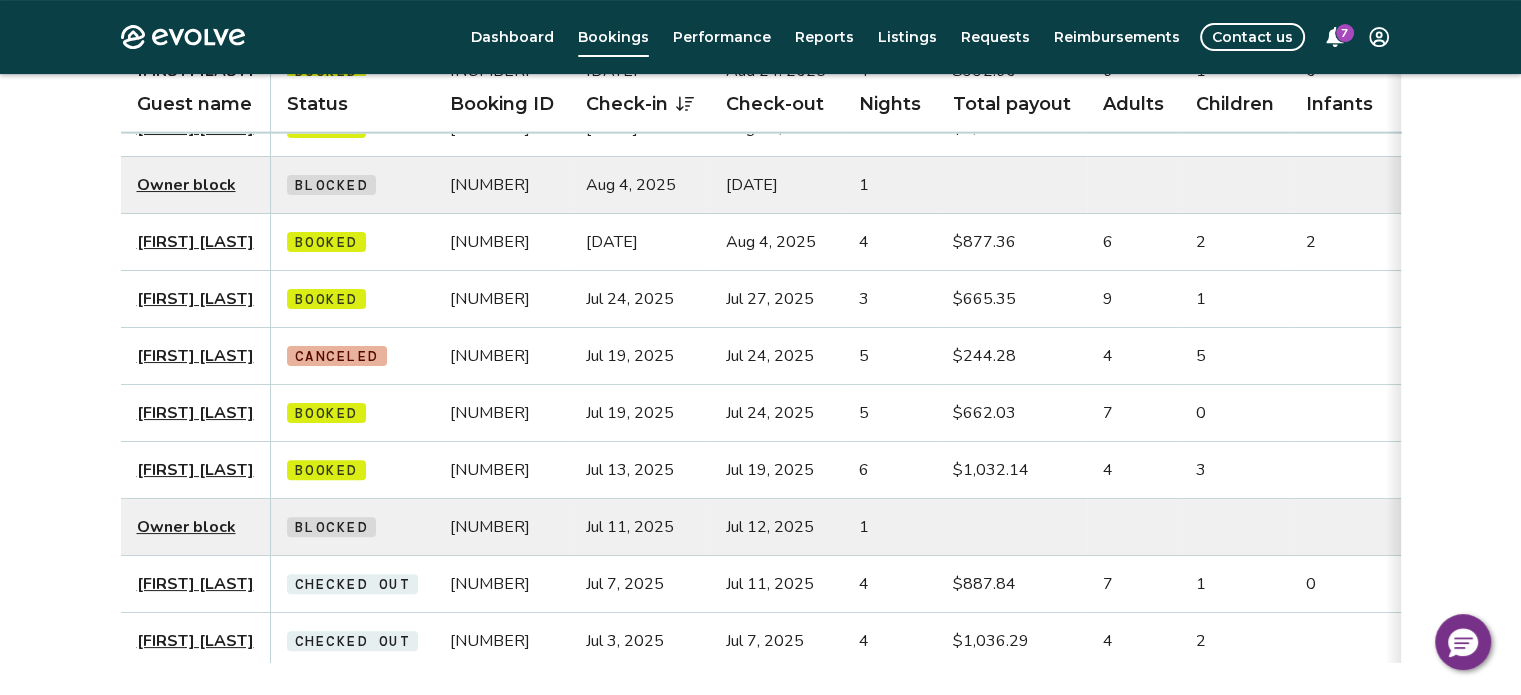 click on "[FIRST] [LAST]" at bounding box center [195, 299] 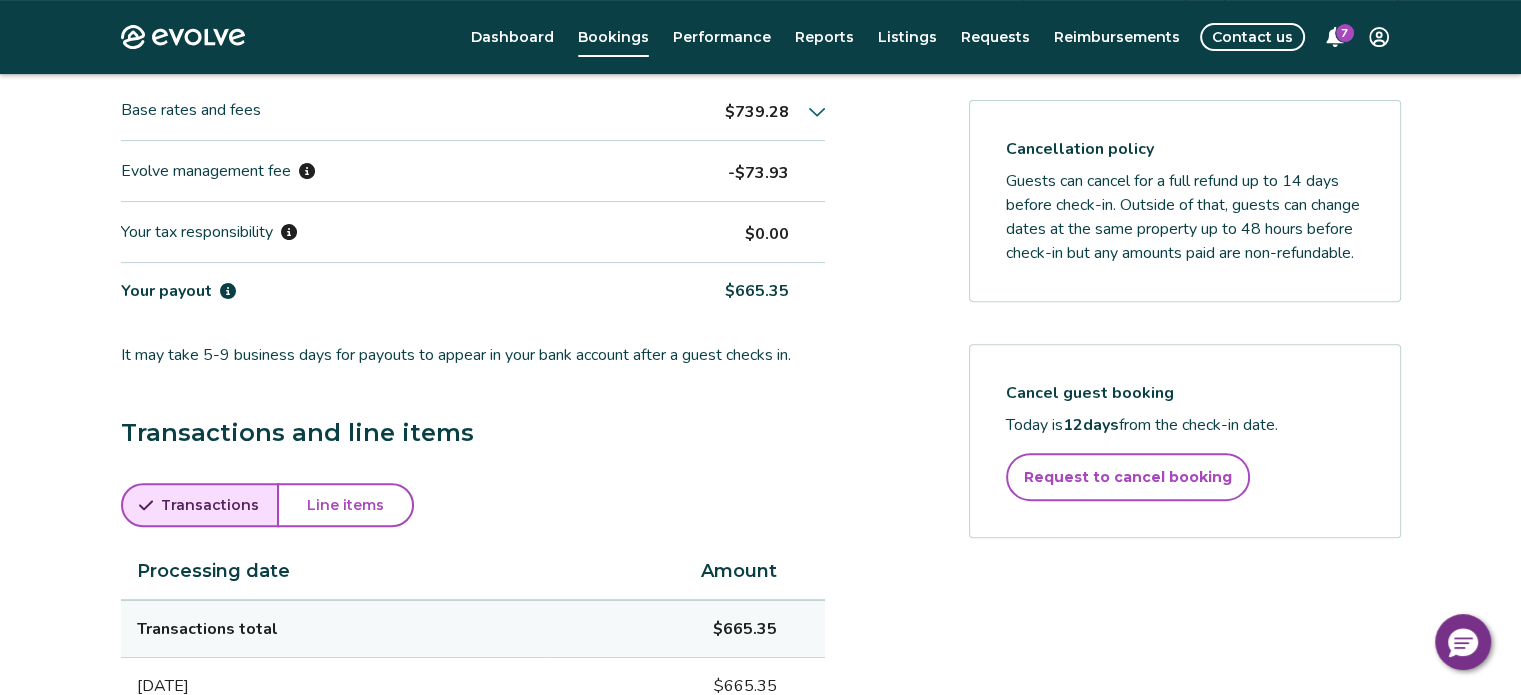scroll, scrollTop: 653, scrollLeft: 0, axis: vertical 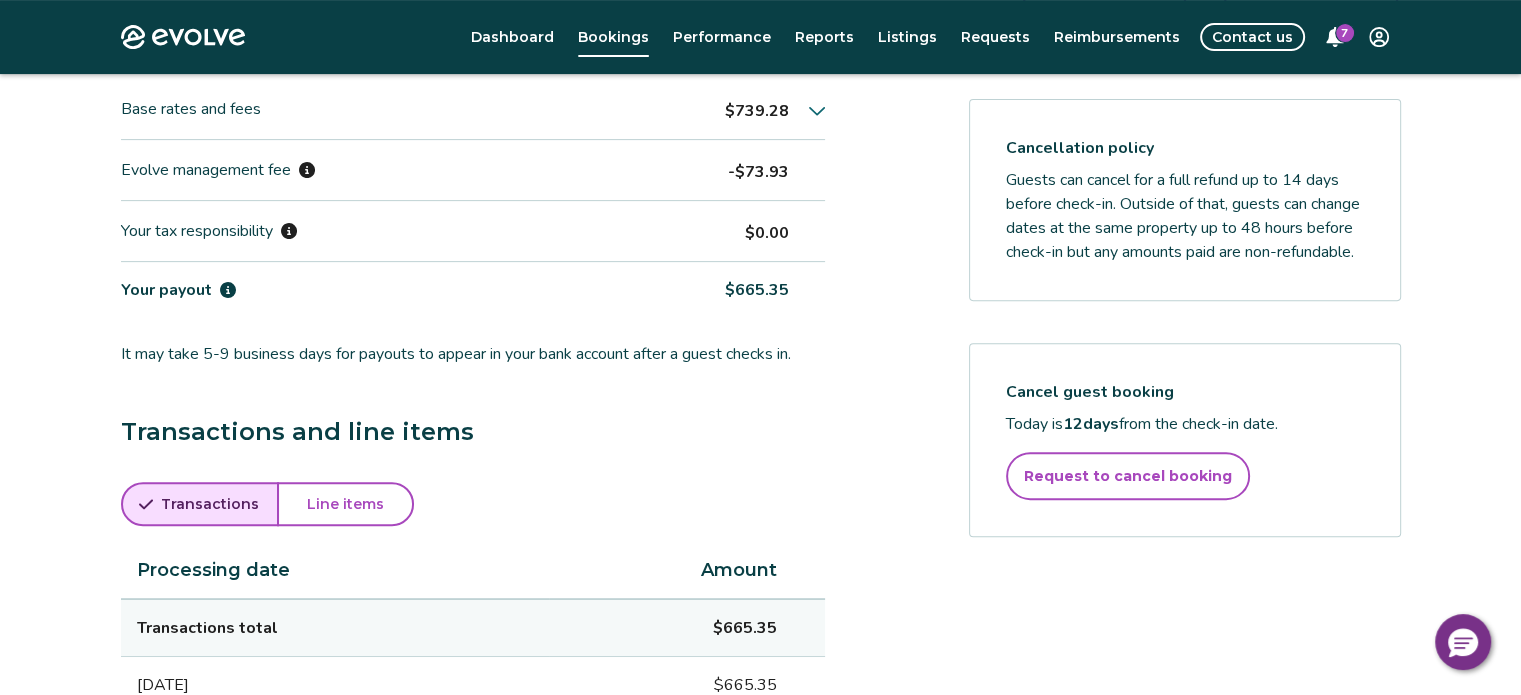 click on "Line items" at bounding box center [345, 504] 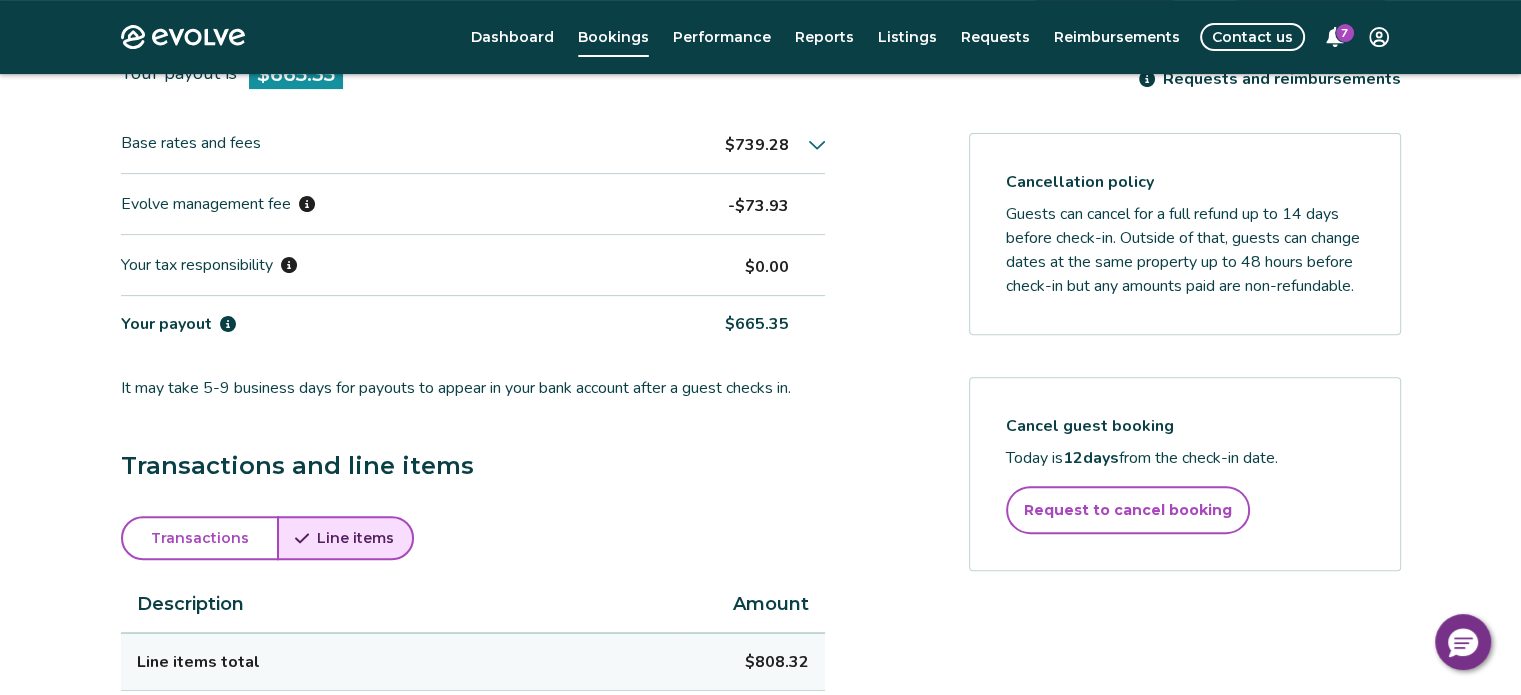 scroll, scrollTop: 614, scrollLeft: 0, axis: vertical 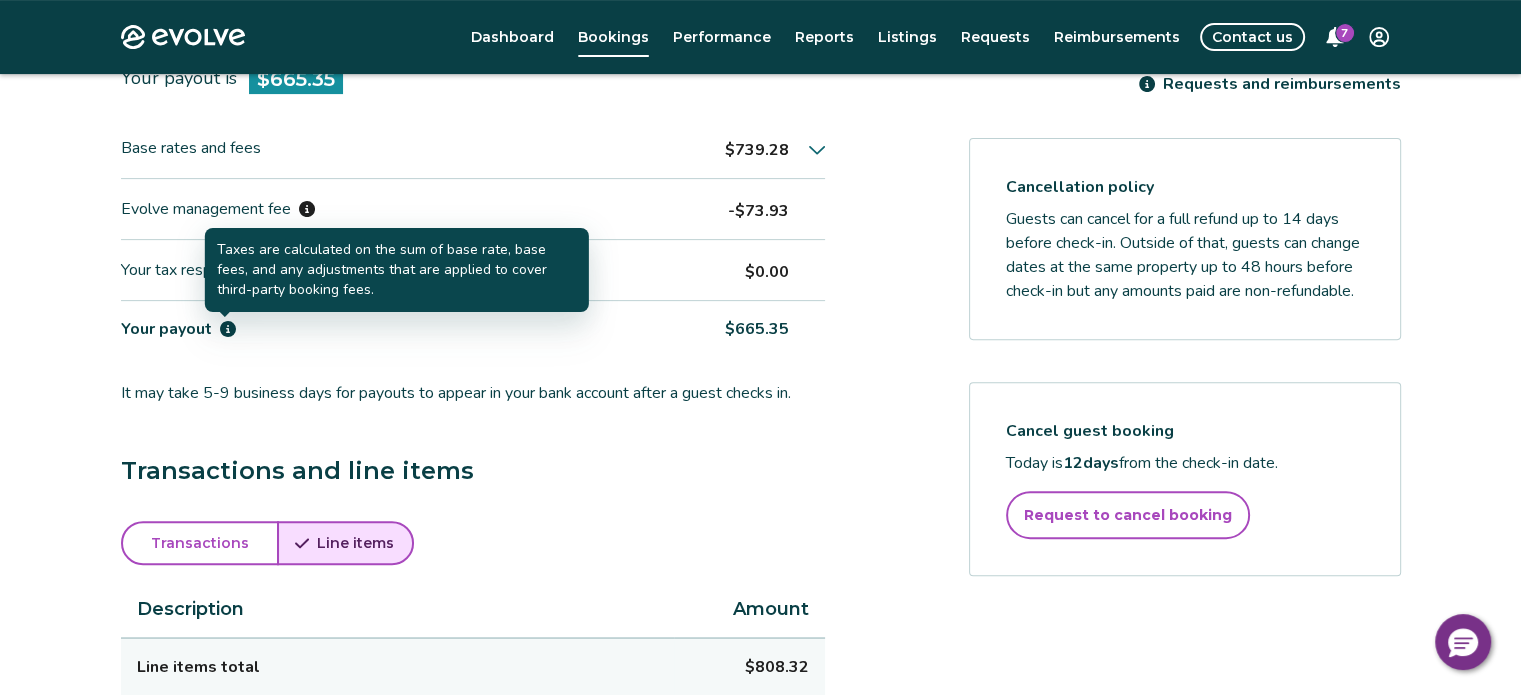 click 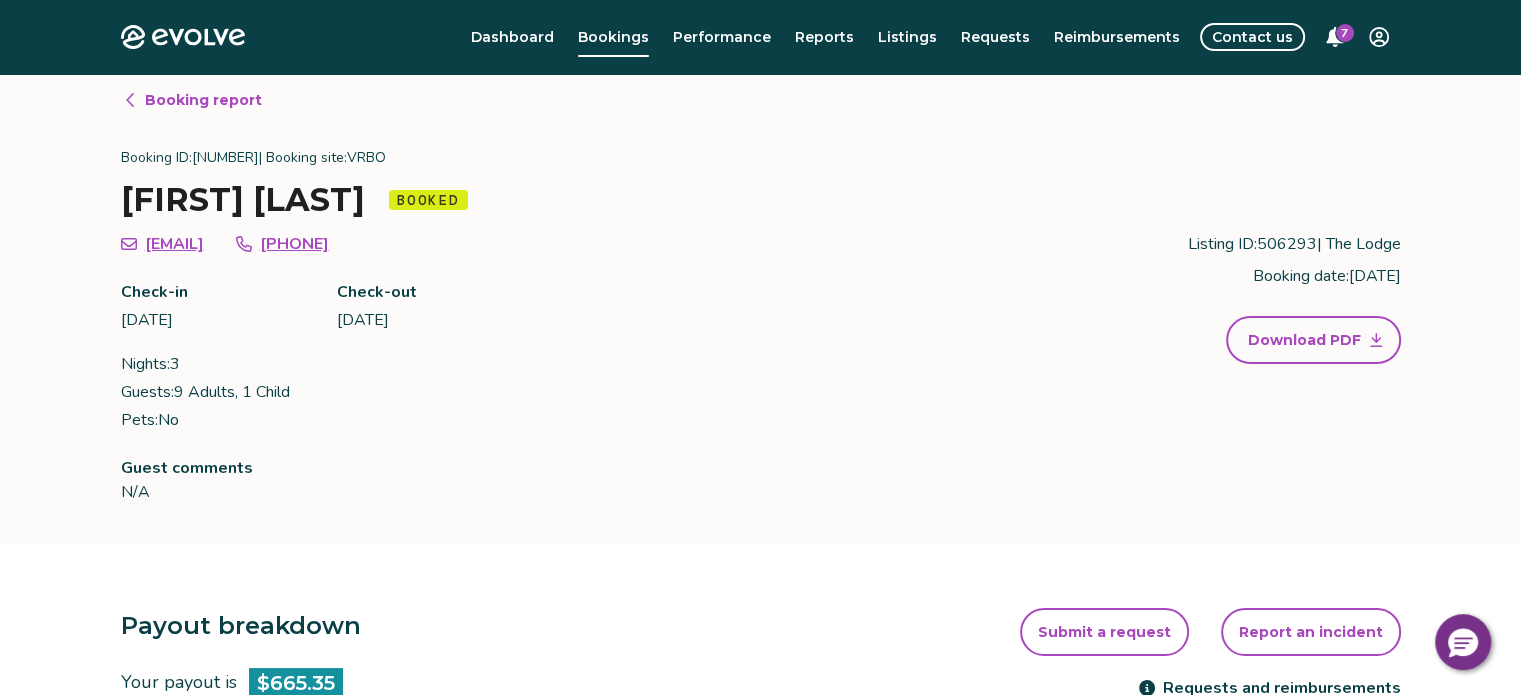 scroll, scrollTop: 0, scrollLeft: 0, axis: both 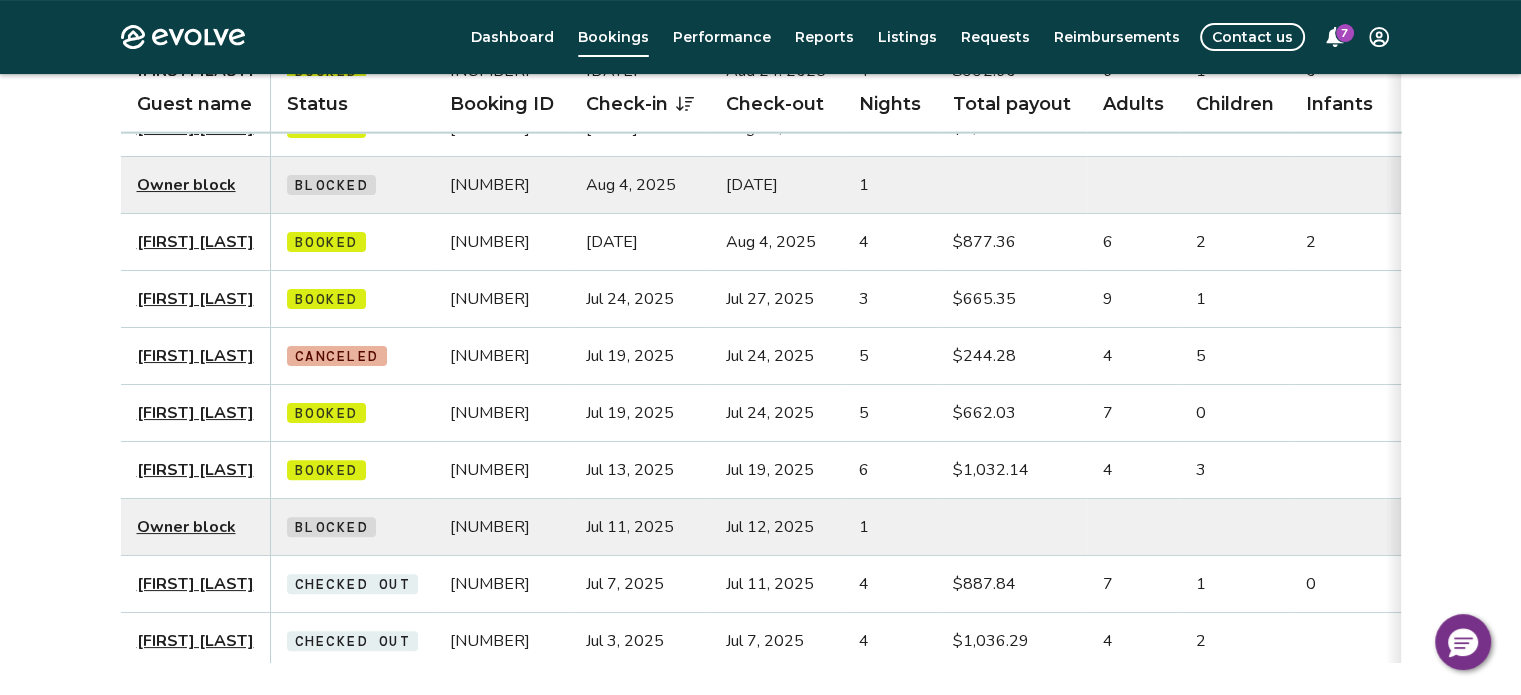 click on "[FIRST] [LAST]" at bounding box center (195, 242) 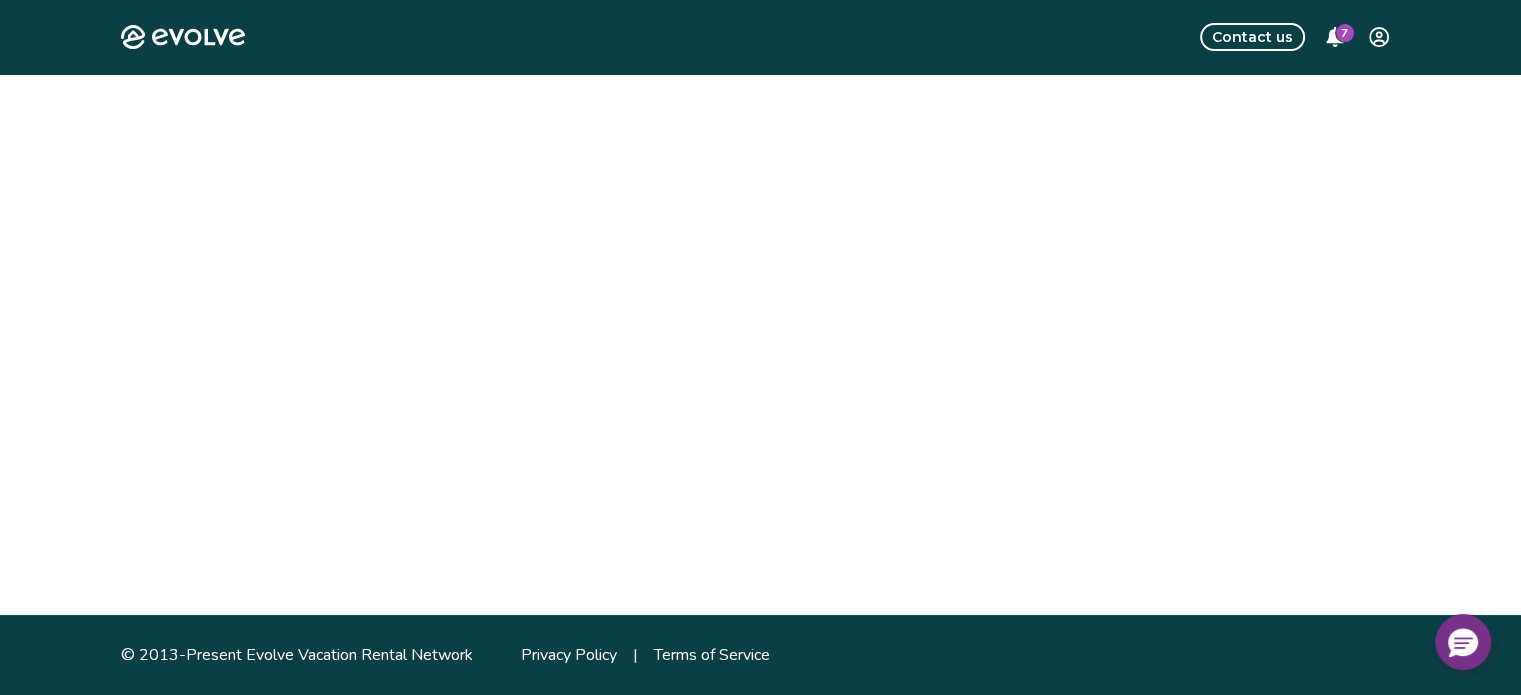 scroll, scrollTop: 0, scrollLeft: 0, axis: both 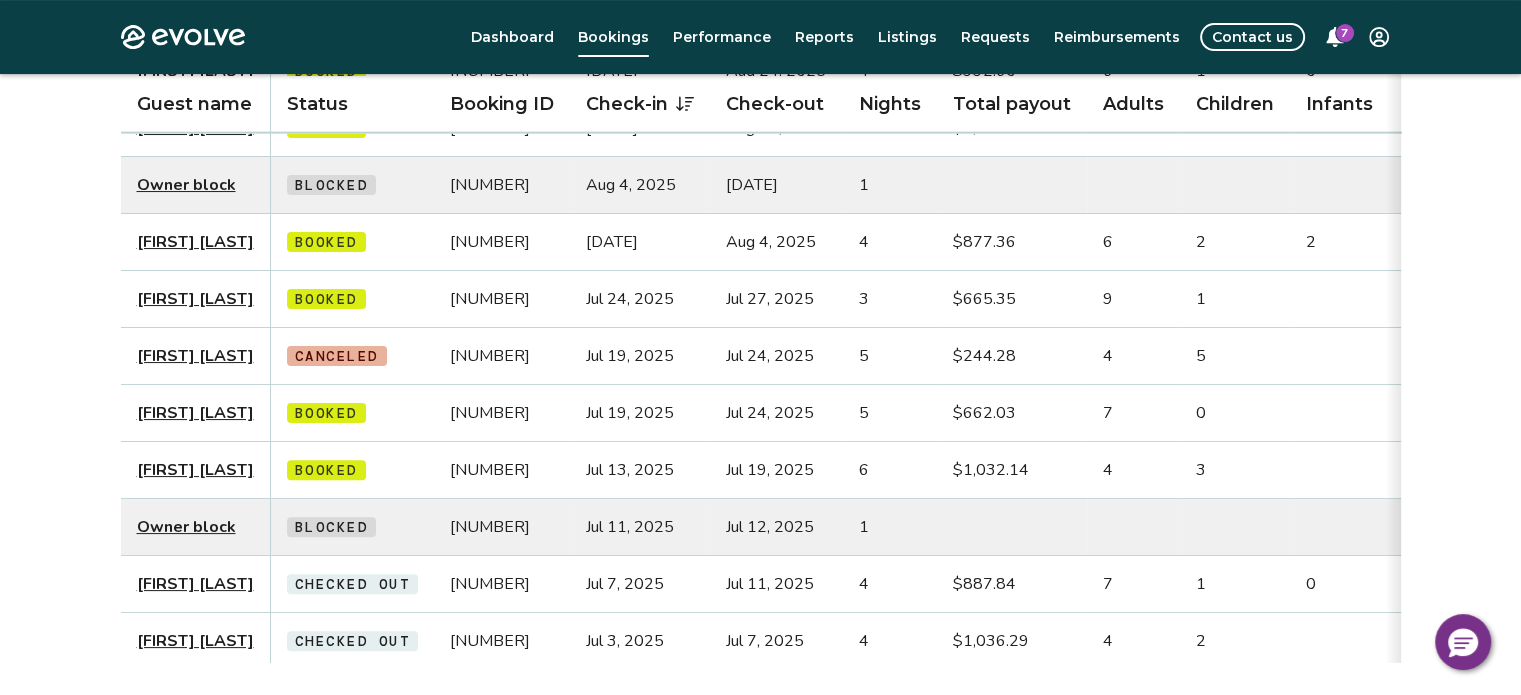 click on "[FIRST] [LAST]" at bounding box center (195, 413) 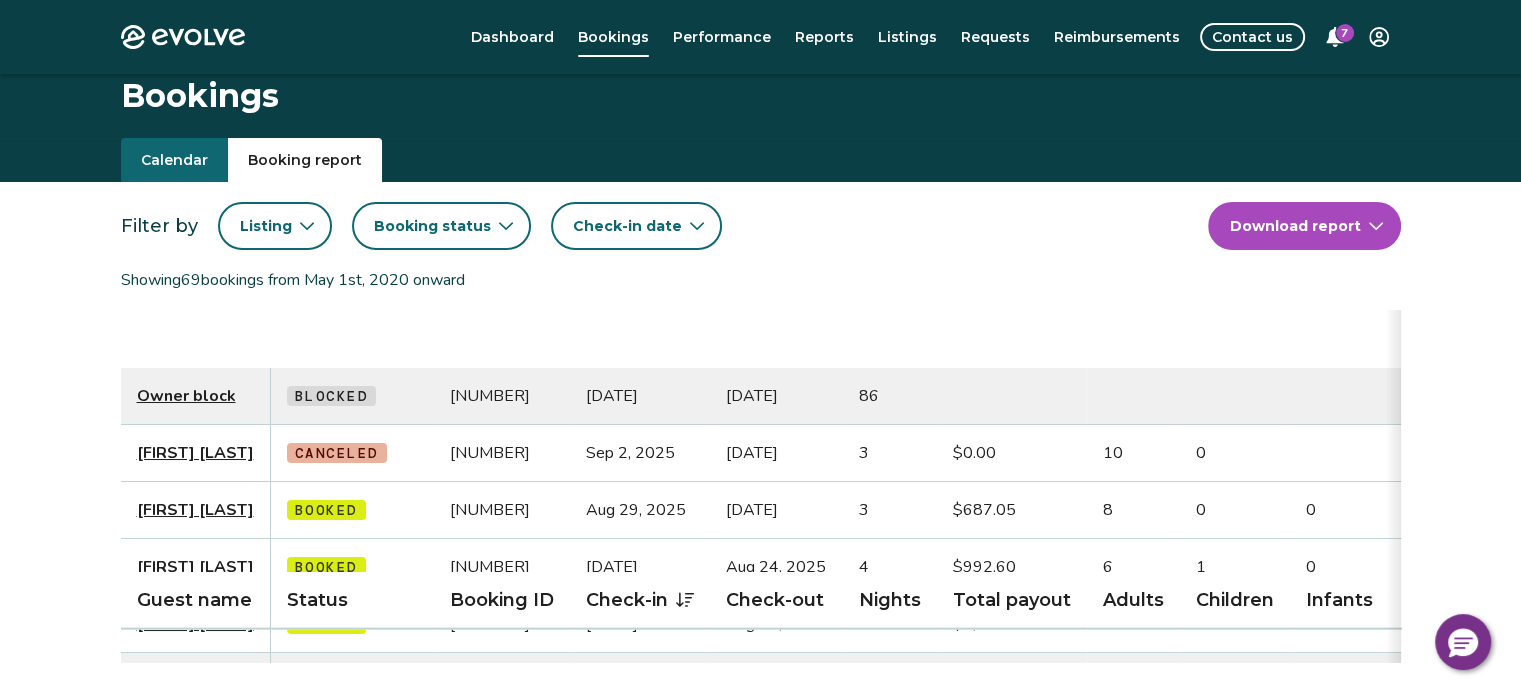 scroll, scrollTop: 496, scrollLeft: 0, axis: vertical 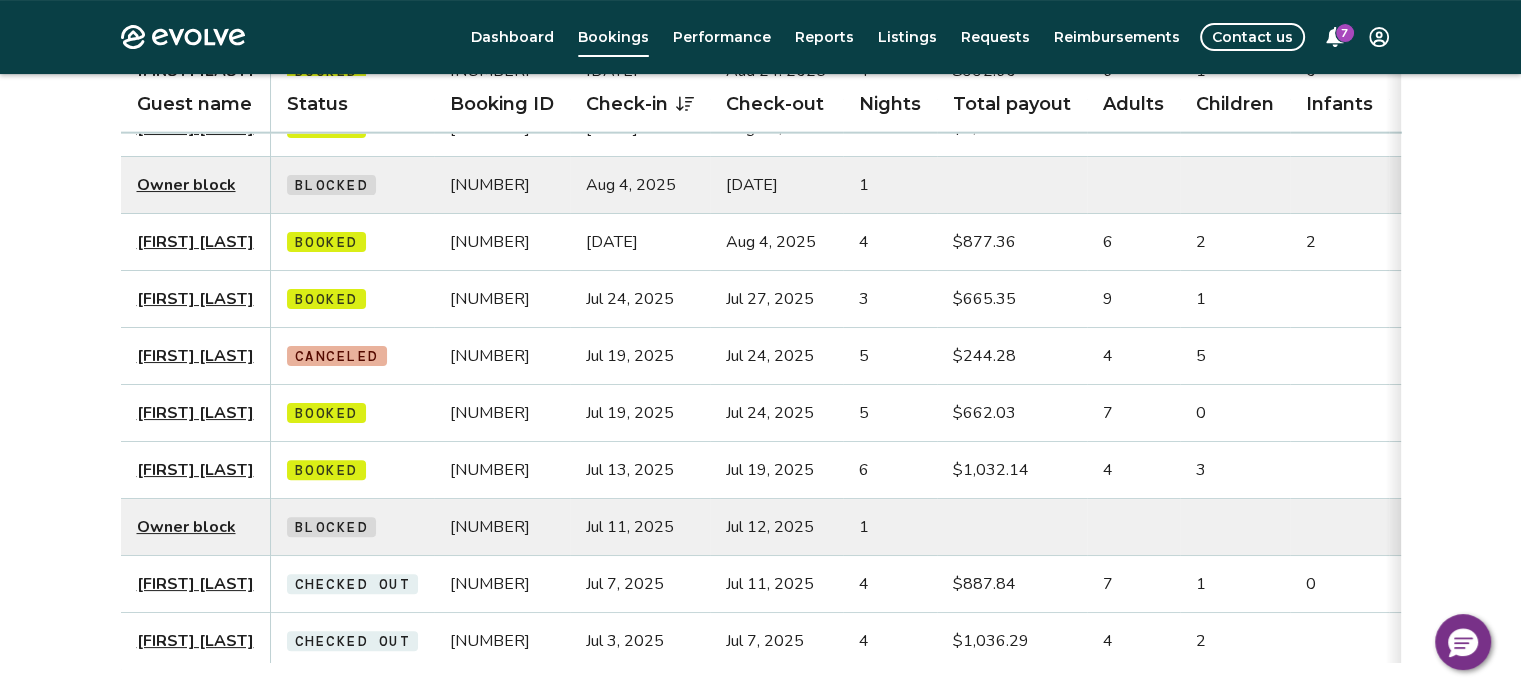 click on "[FIRST] [LAST]" at bounding box center [195, 584] 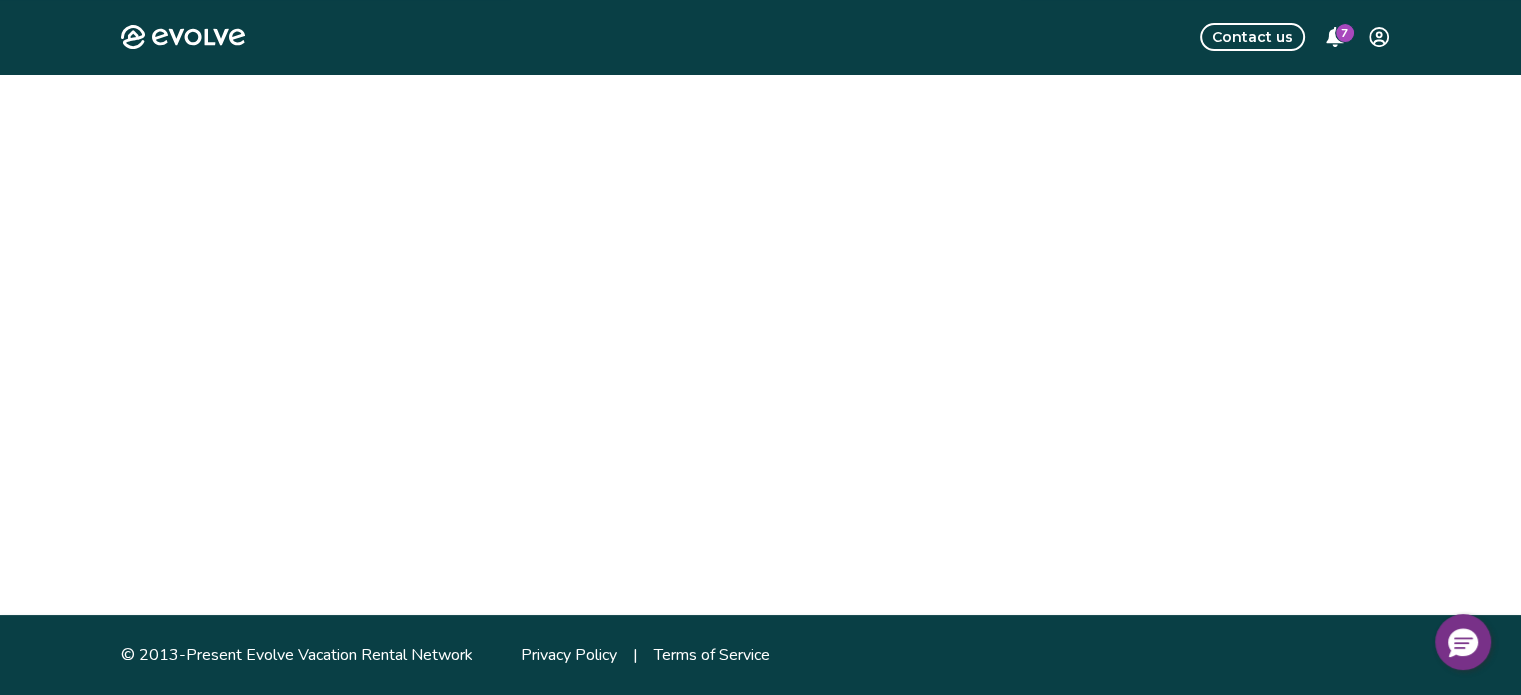 scroll, scrollTop: 0, scrollLeft: 0, axis: both 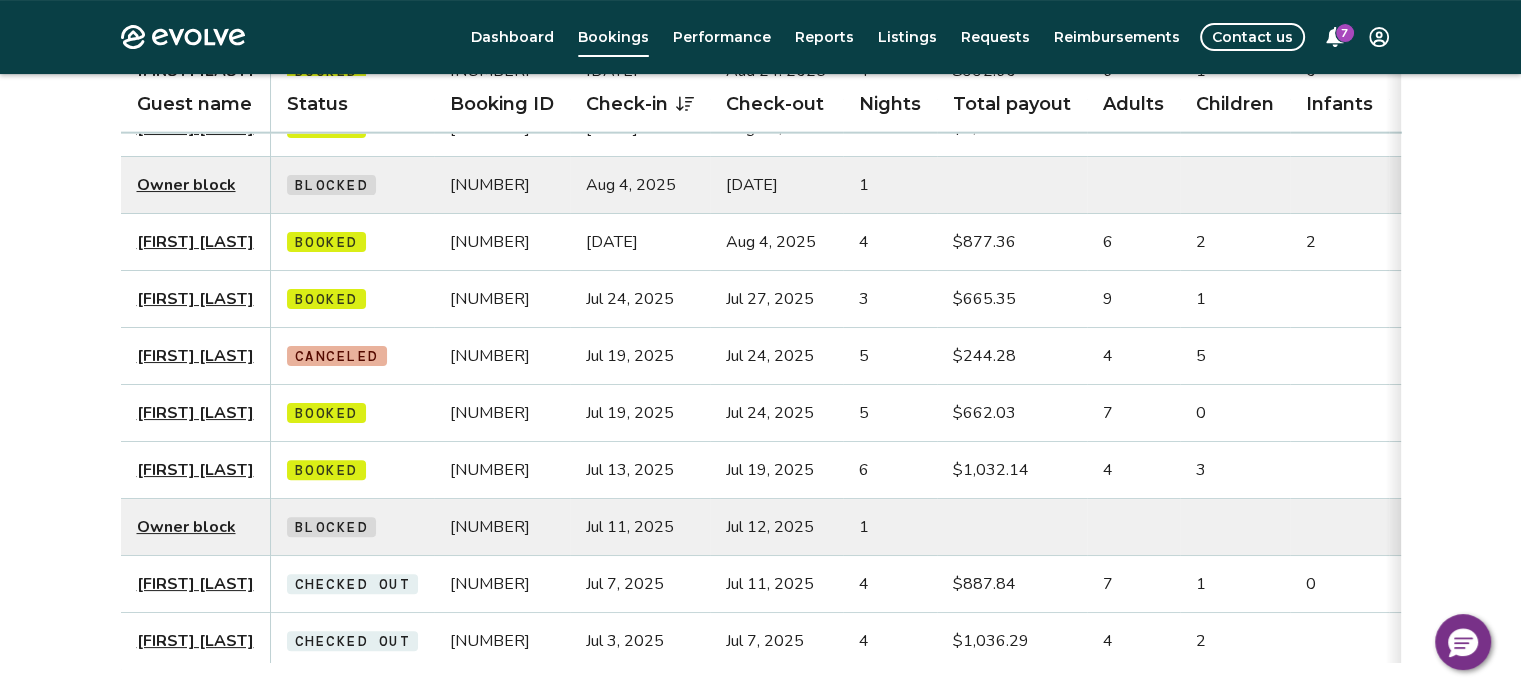 click on "[FIRST] [LAST]" at bounding box center (195, 641) 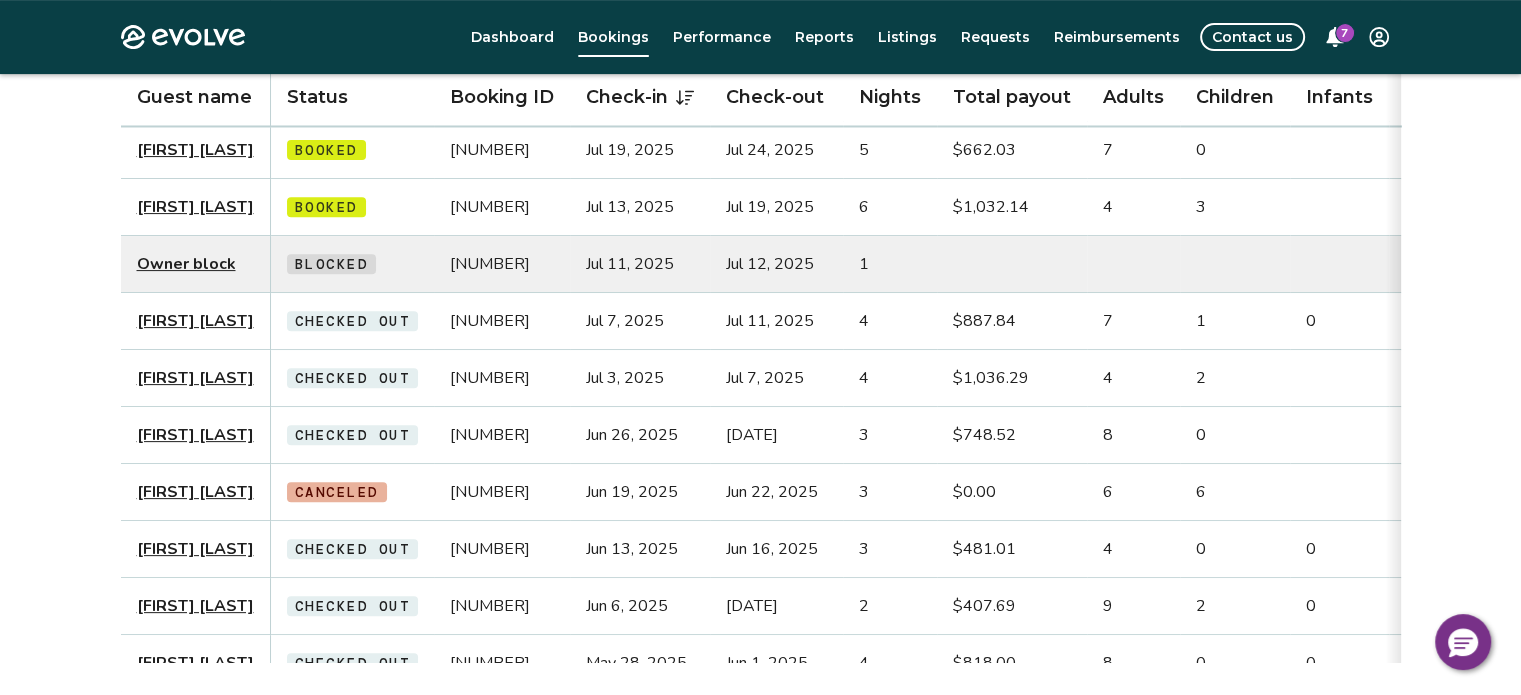 scroll, scrollTop: 761, scrollLeft: 0, axis: vertical 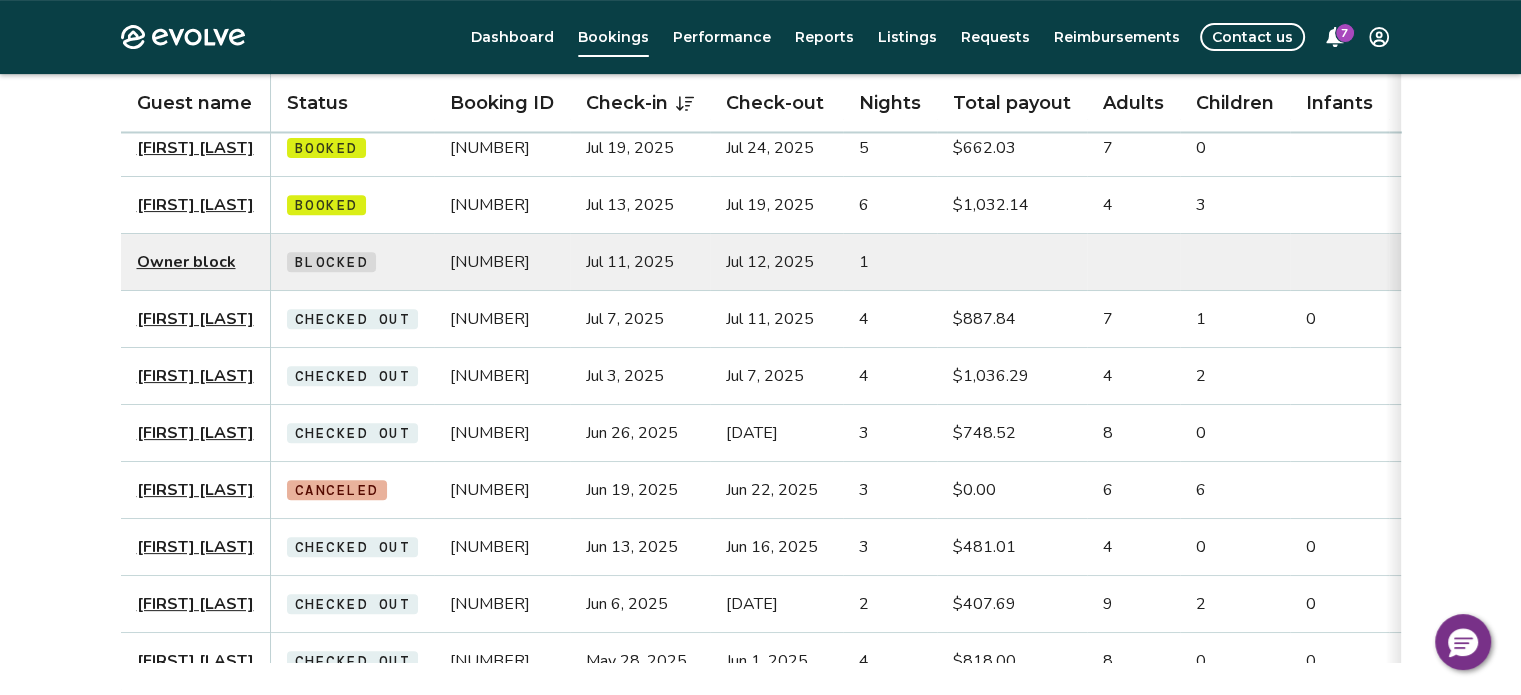 click on "[FIRST] [LAST]" at bounding box center (195, 433) 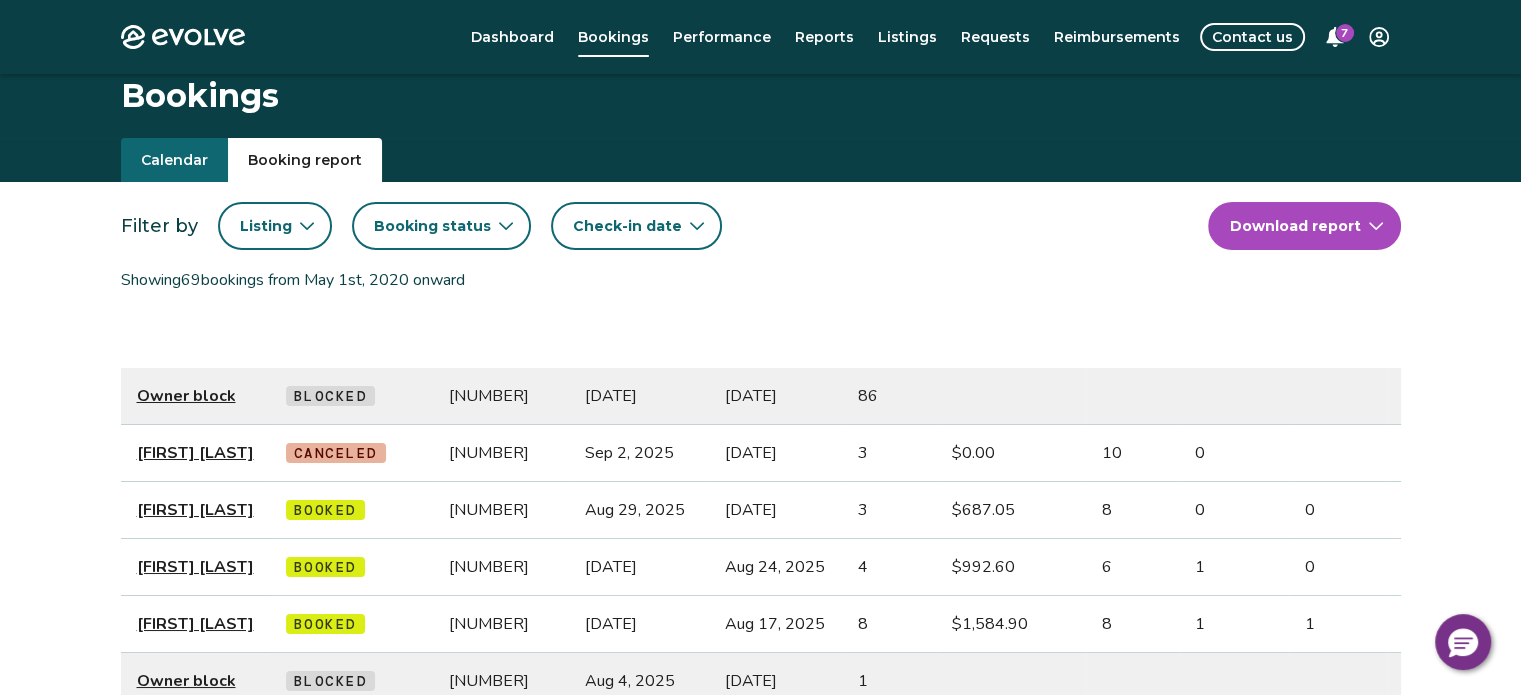 scroll, scrollTop: 761, scrollLeft: 0, axis: vertical 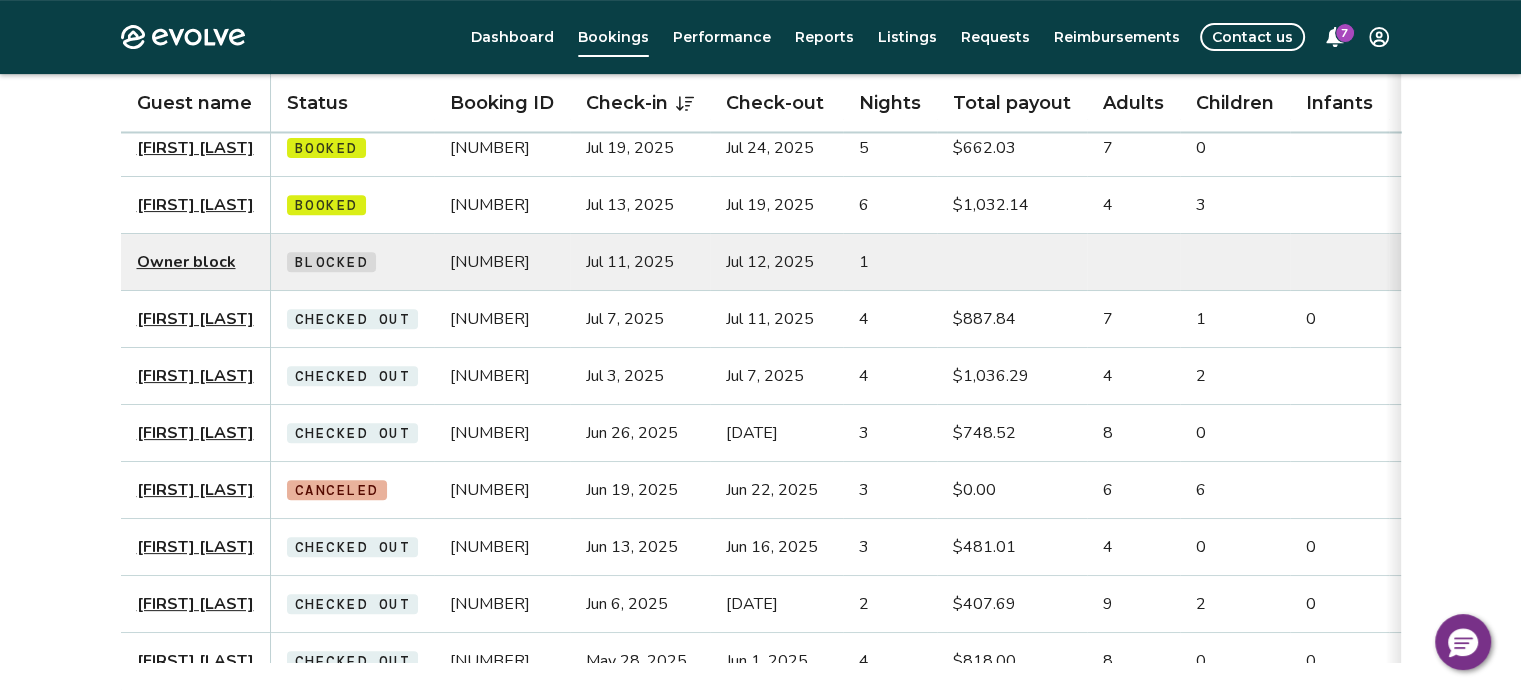 click on "[FIRST] [LAST]" at bounding box center [195, 490] 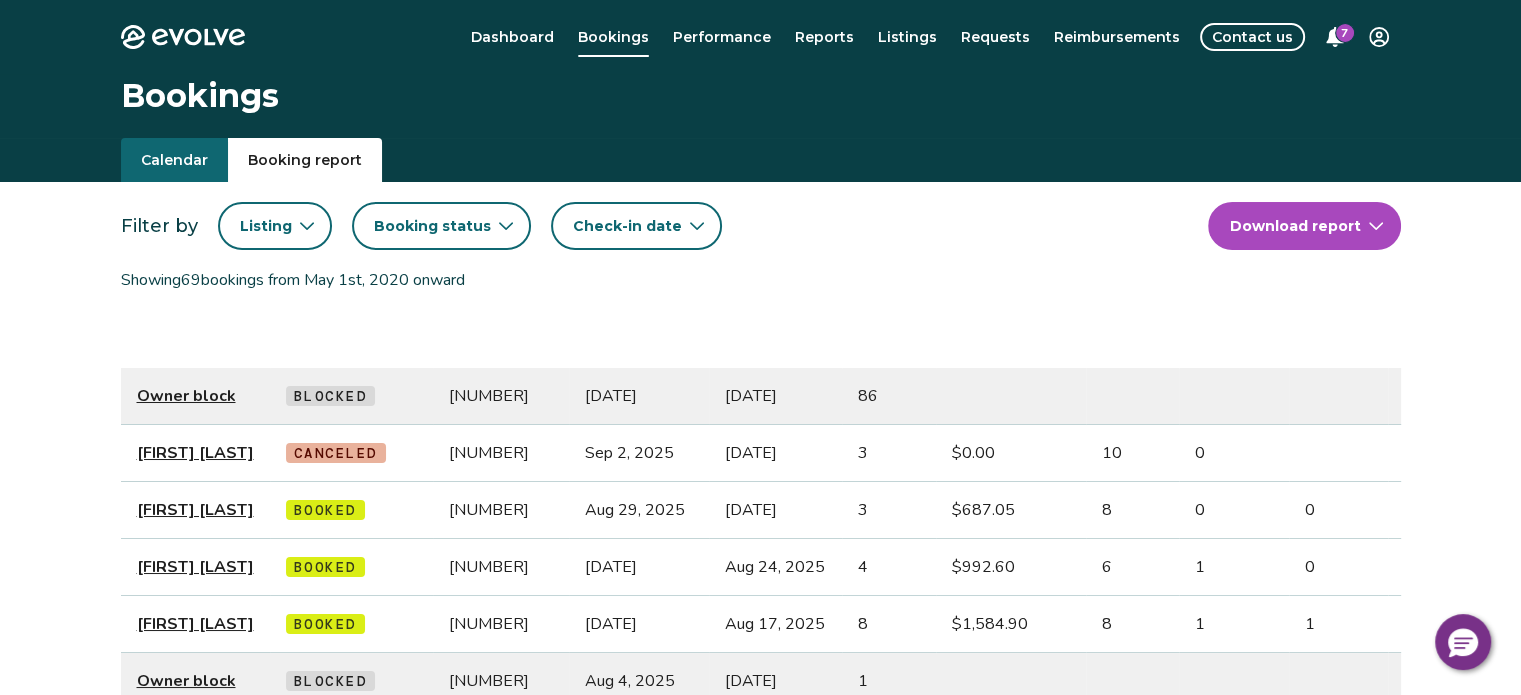 scroll, scrollTop: 761, scrollLeft: 0, axis: vertical 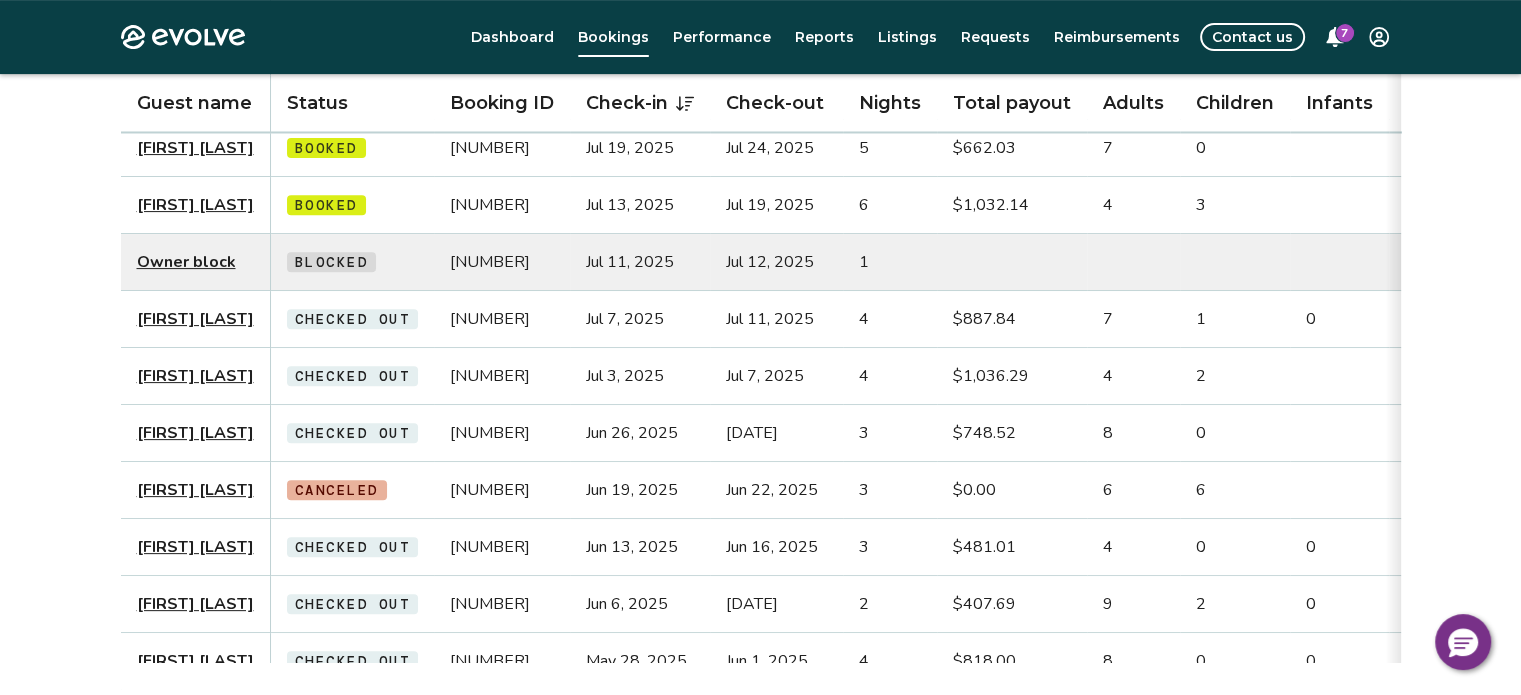 click on "[FIRST] [LAST]" at bounding box center [195, 547] 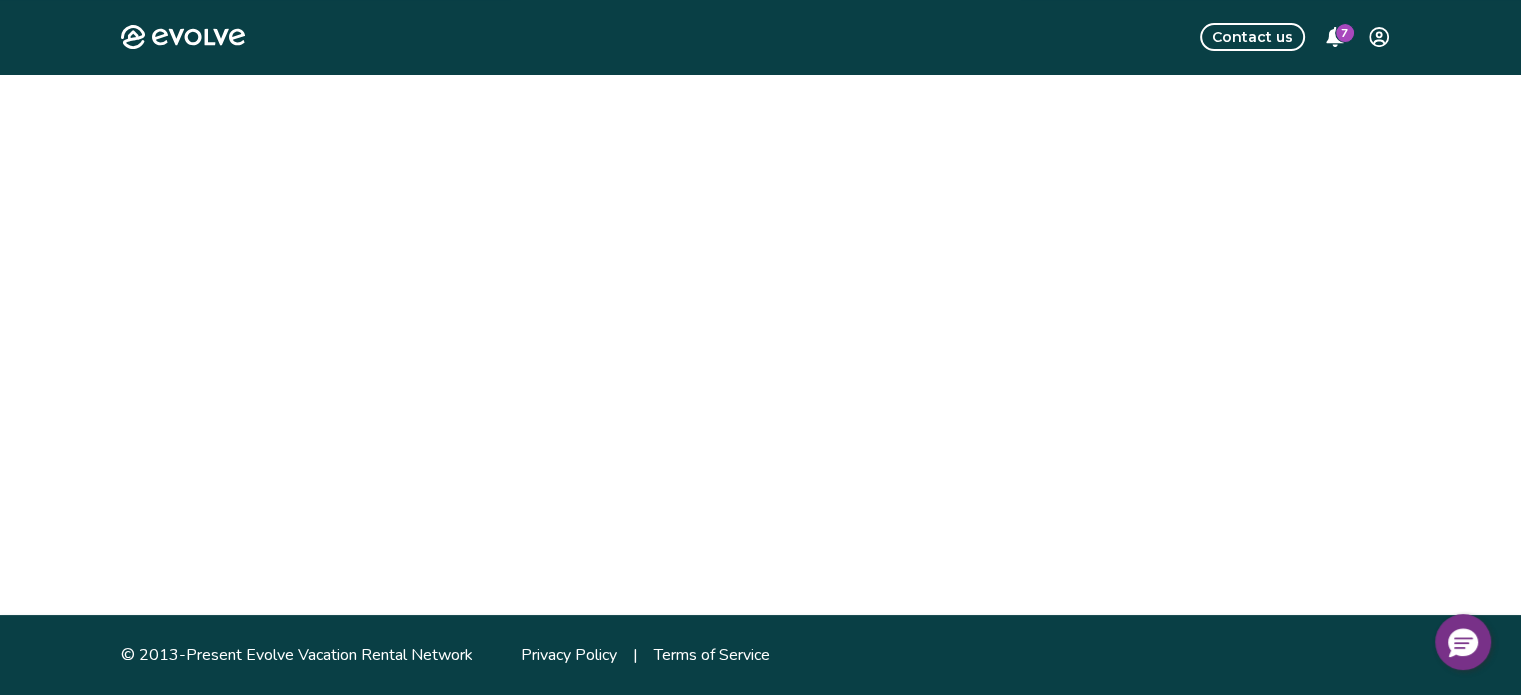 scroll, scrollTop: 0, scrollLeft: 0, axis: both 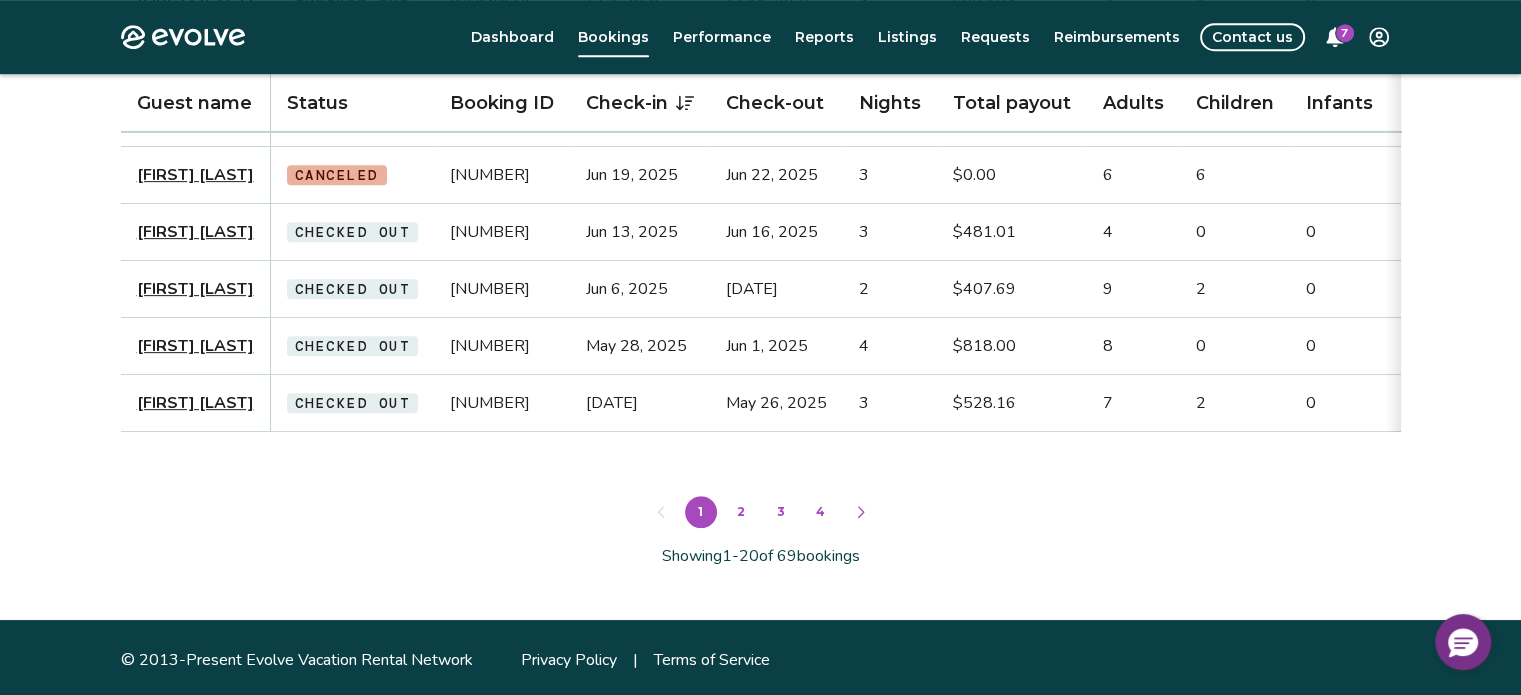 click on "[FIRST] [LAST]" at bounding box center [195, 403] 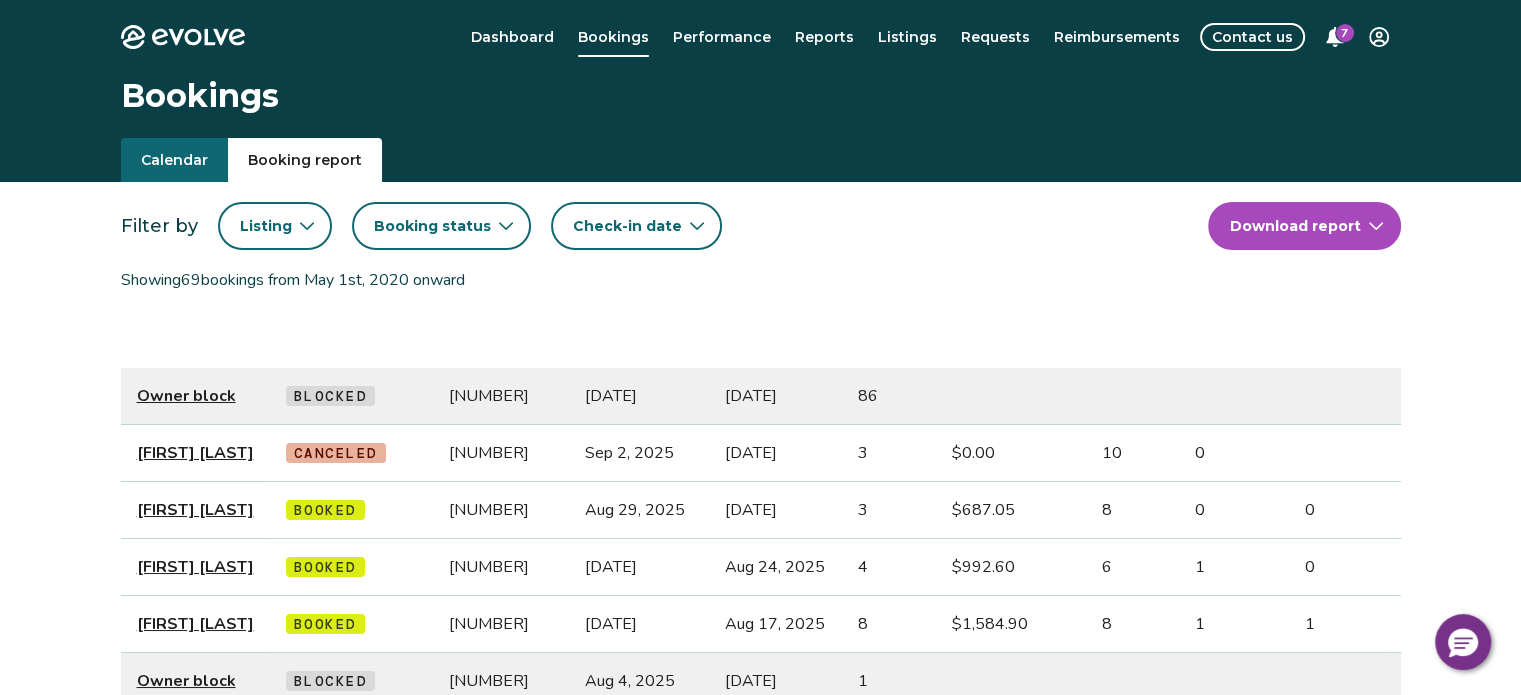 scroll, scrollTop: 1044, scrollLeft: 0, axis: vertical 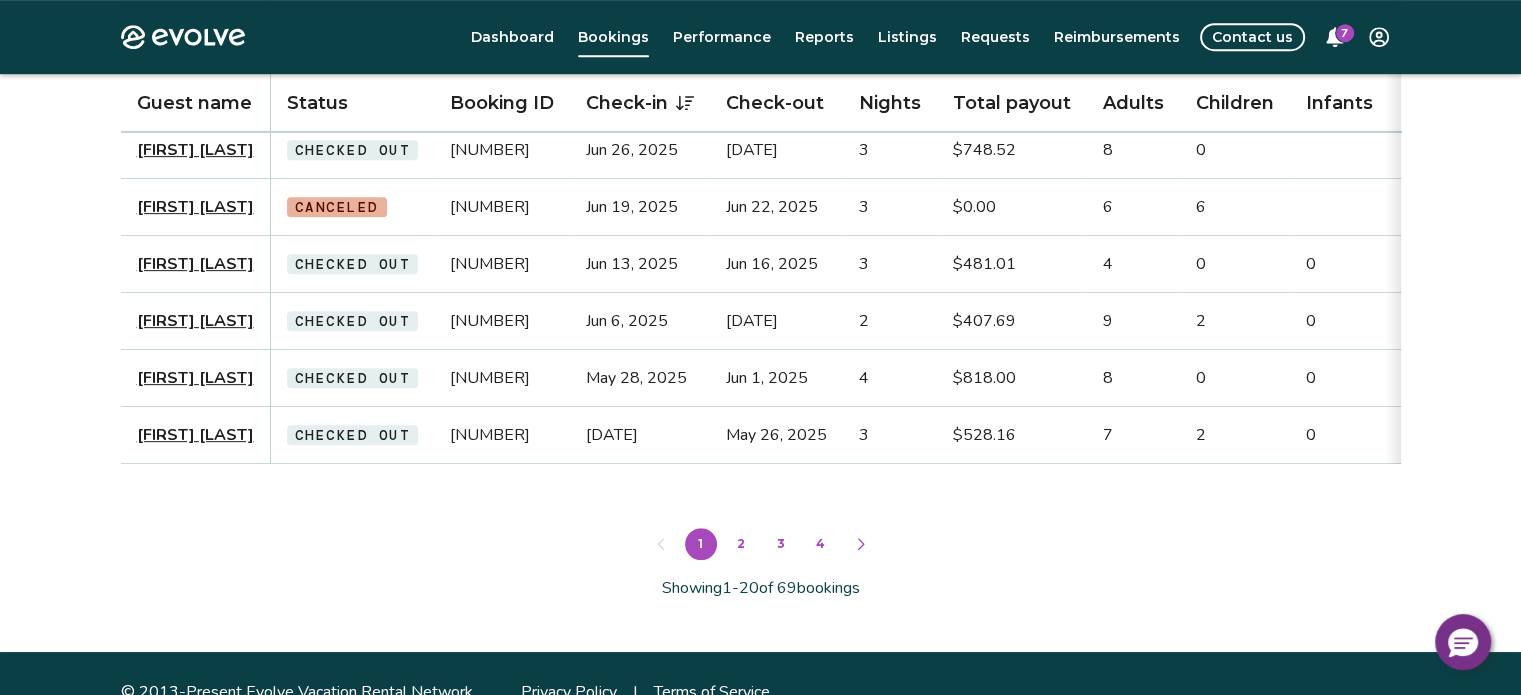 click on "2" at bounding box center (741, 544) 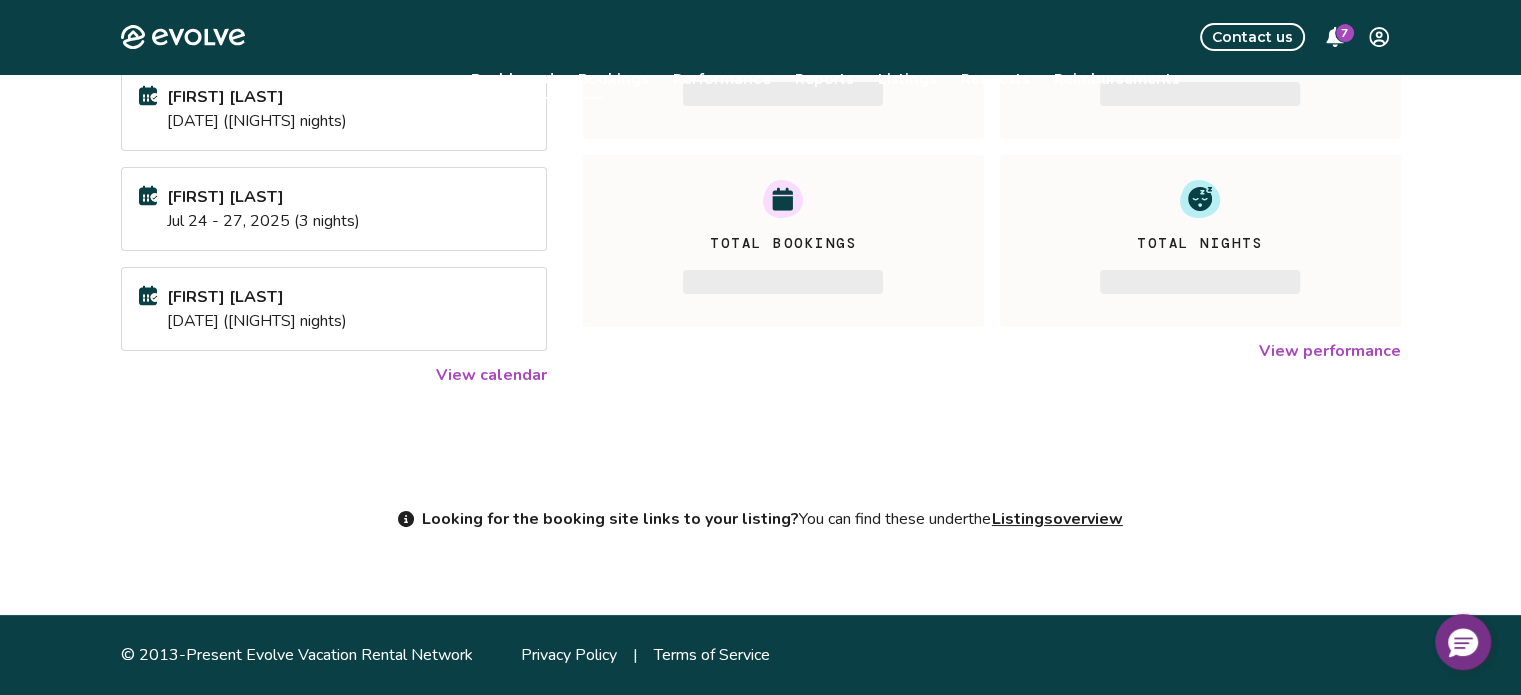 scroll, scrollTop: 0, scrollLeft: 0, axis: both 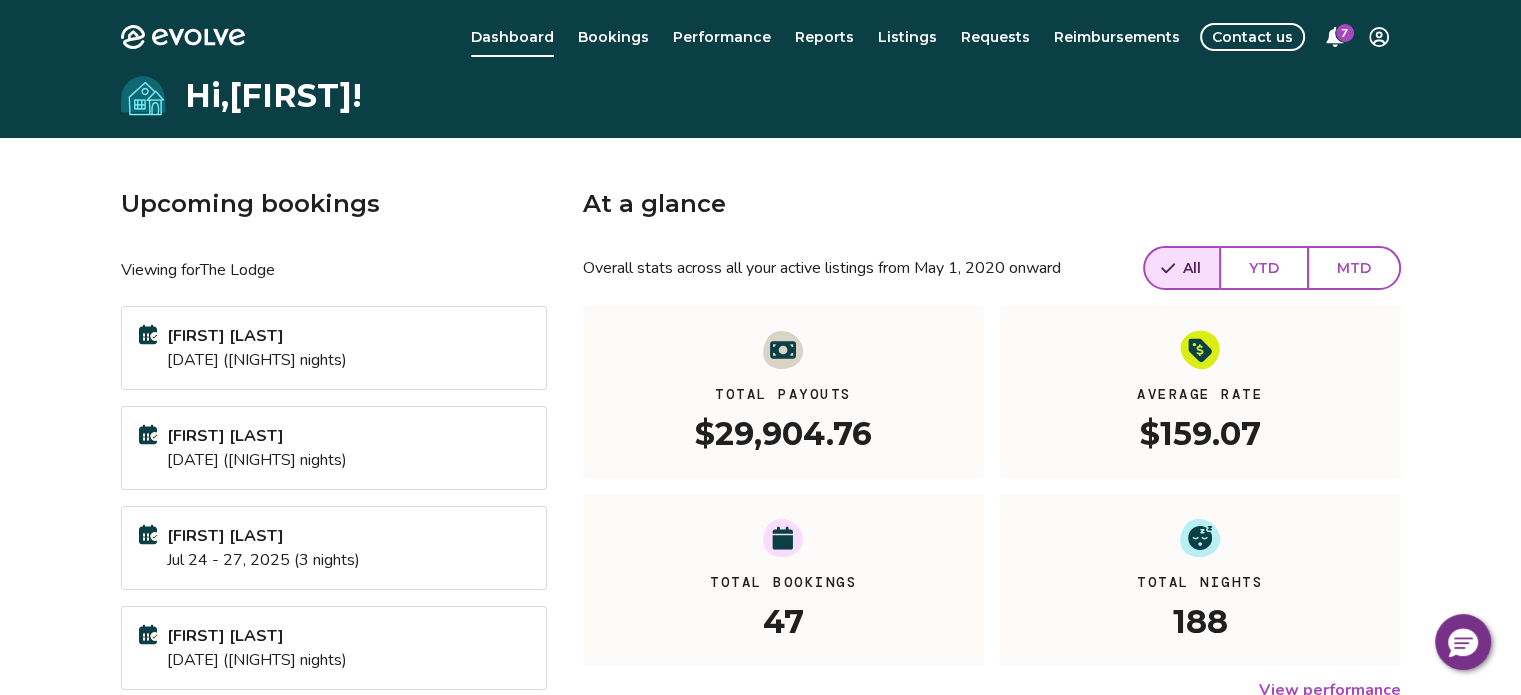 click on "7" at bounding box center (1345, 33) 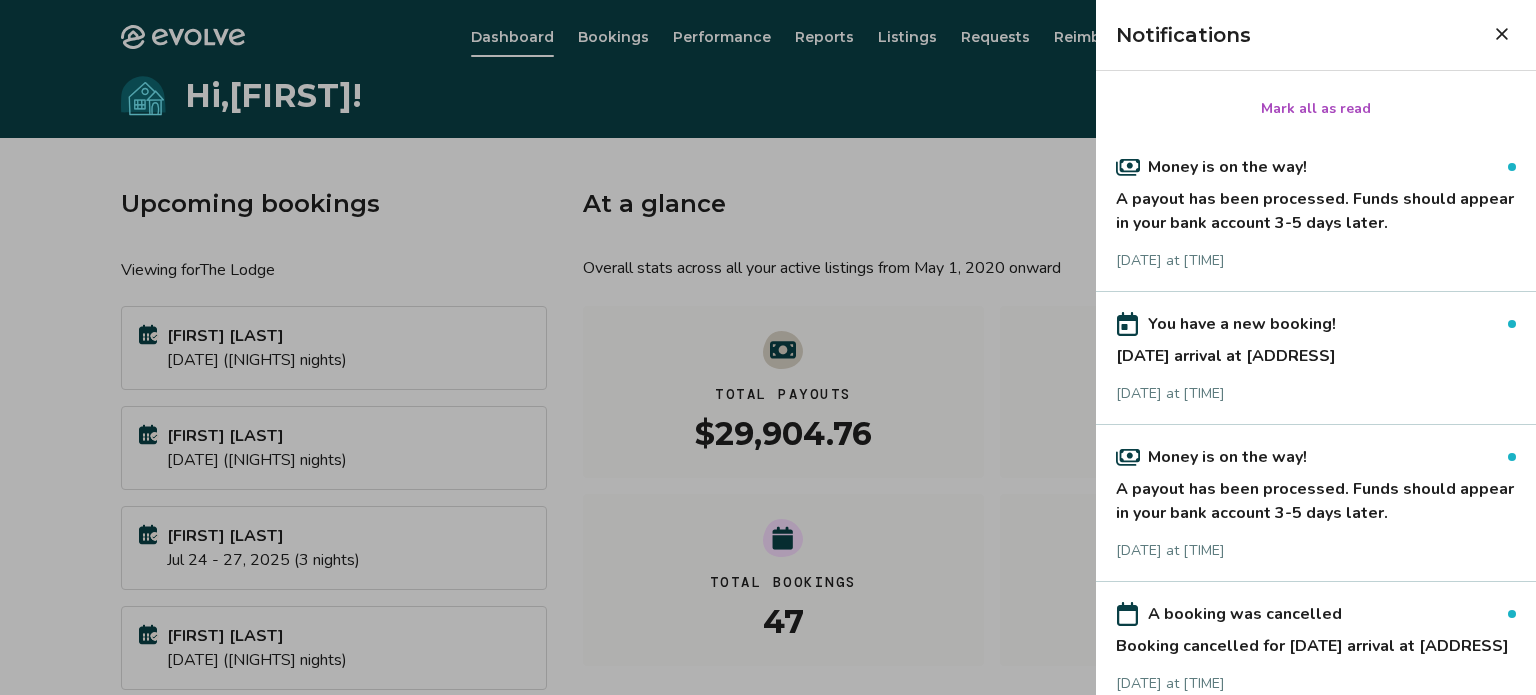 click at bounding box center (1502, 34) 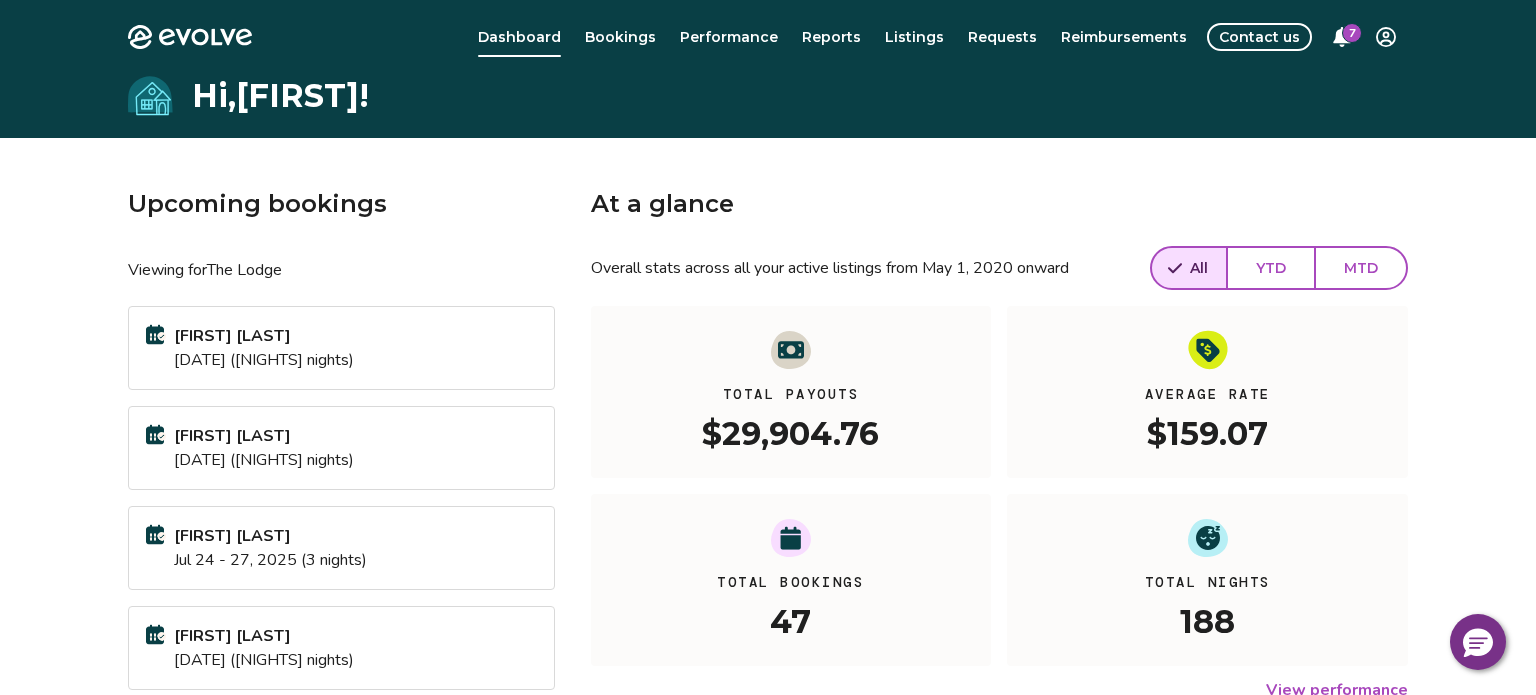 click on "Evolve Dashboard Bookings Performance Reports Listings Requests Reimbursements Contact us 7 Hi, [FIRST] ! Upcoming bookings Viewing for The Lodge [FIRST] [LAST] [DATE] ([NIGHTS] nights) [FIRST] [LAST] [DATE] ([NIGHTS] nights) [FIRST] [LAST] [DATE] ([NIGHTS] nights) [FIRST] [LAST] [DATE] ([NIGHTS] nights) View calendar At a glance Overall stats across all your active listings from [DATE] onward All YTD MTD Total Payouts [CURRENCY] Average Rate [CURRENCY] Total Bookings [NUMBER] Total Nights [NUMBER] View performance Looking for the booking site links to your listing? You can find these under the Listings overview © [YEAR]-[YEAR] Evolve Vacation Rental Network Privacy Policy | Terms of Service" at bounding box center (768, 517) 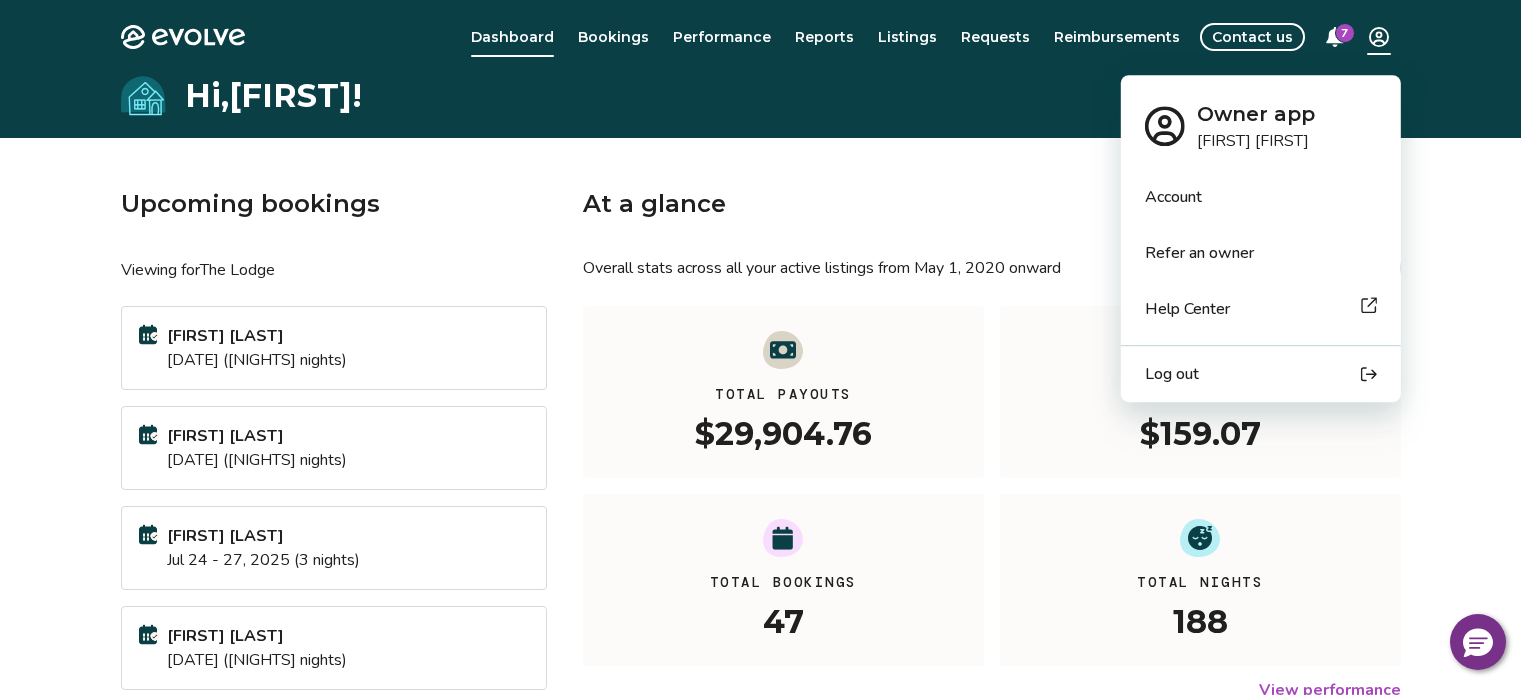 click on "Log out" at bounding box center [1172, 374] 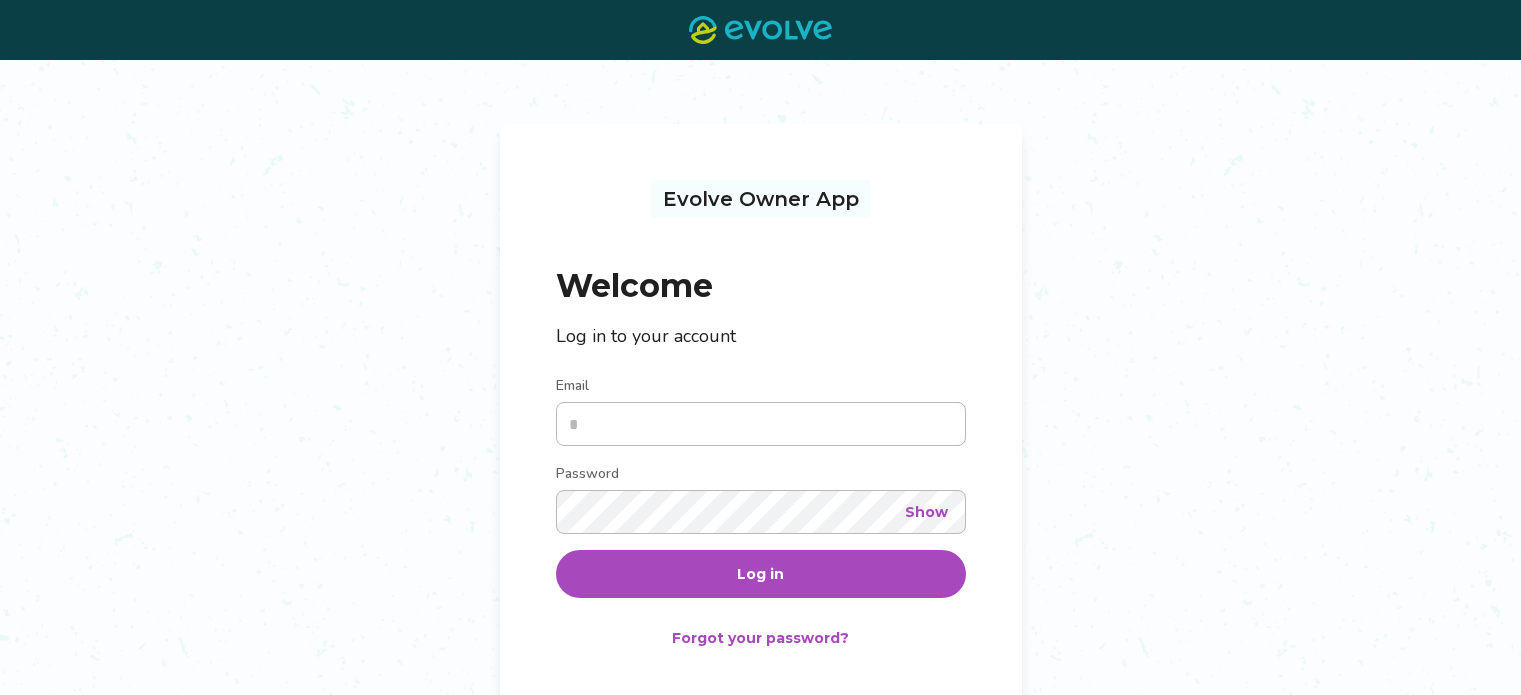 scroll, scrollTop: 0, scrollLeft: 0, axis: both 